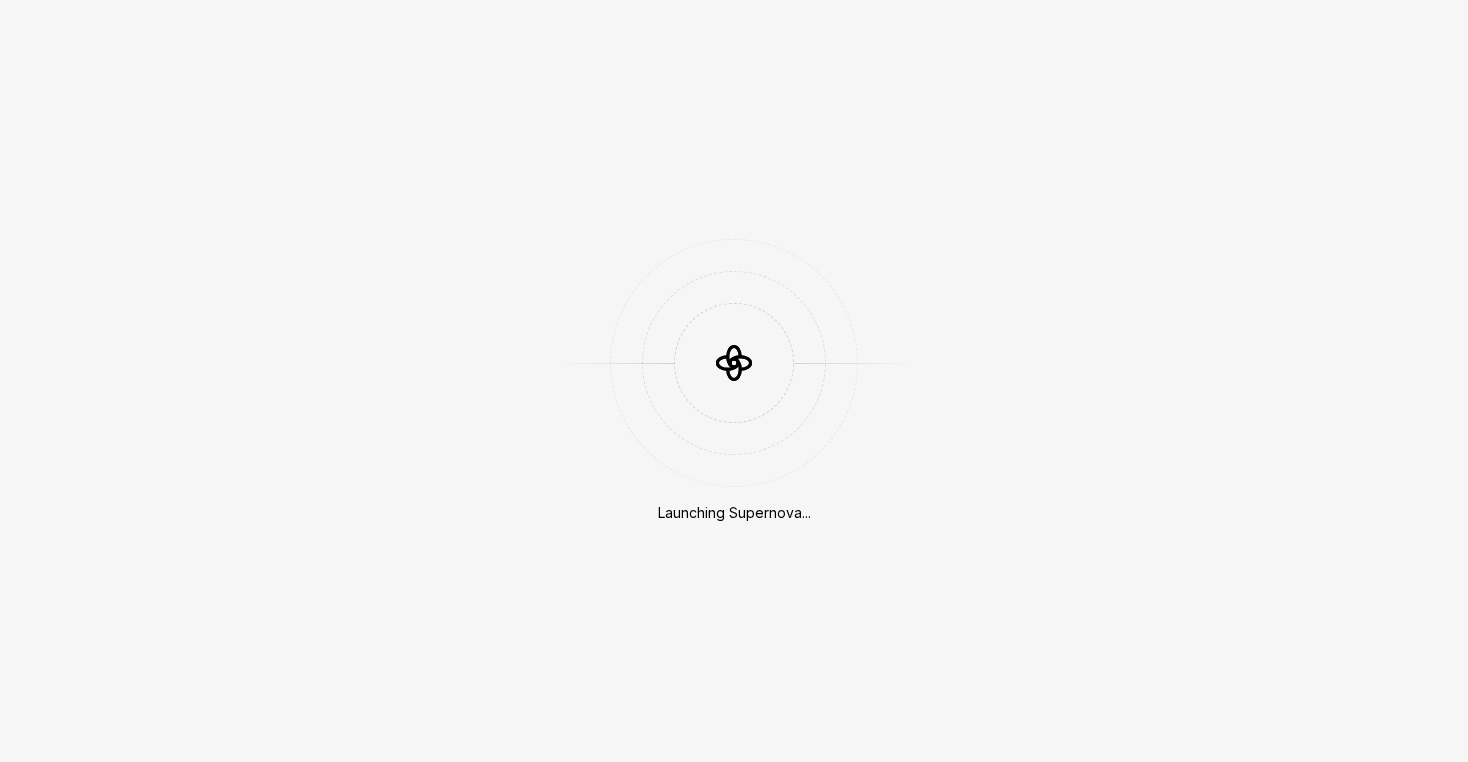 scroll, scrollTop: 0, scrollLeft: 0, axis: both 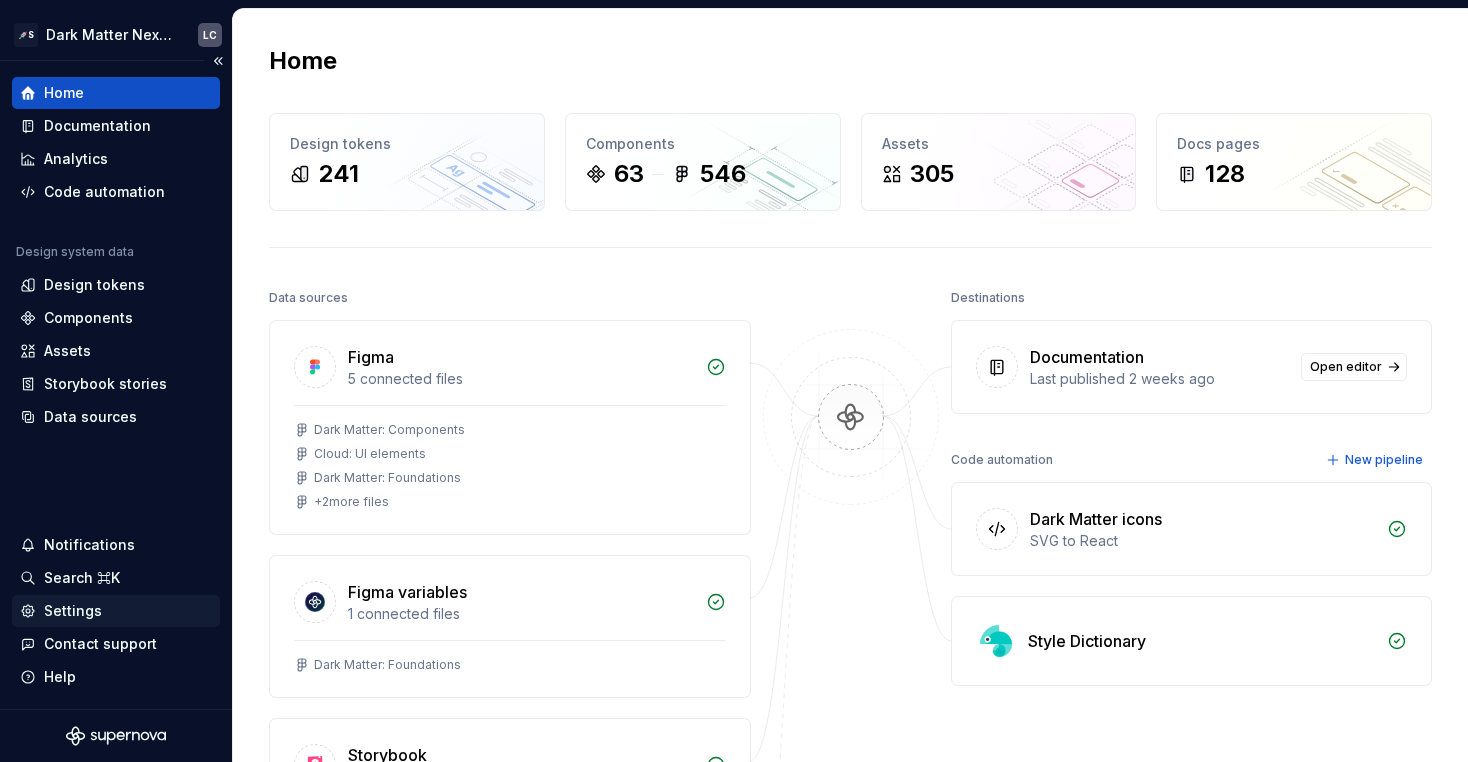 click on "Settings" at bounding box center (73, 611) 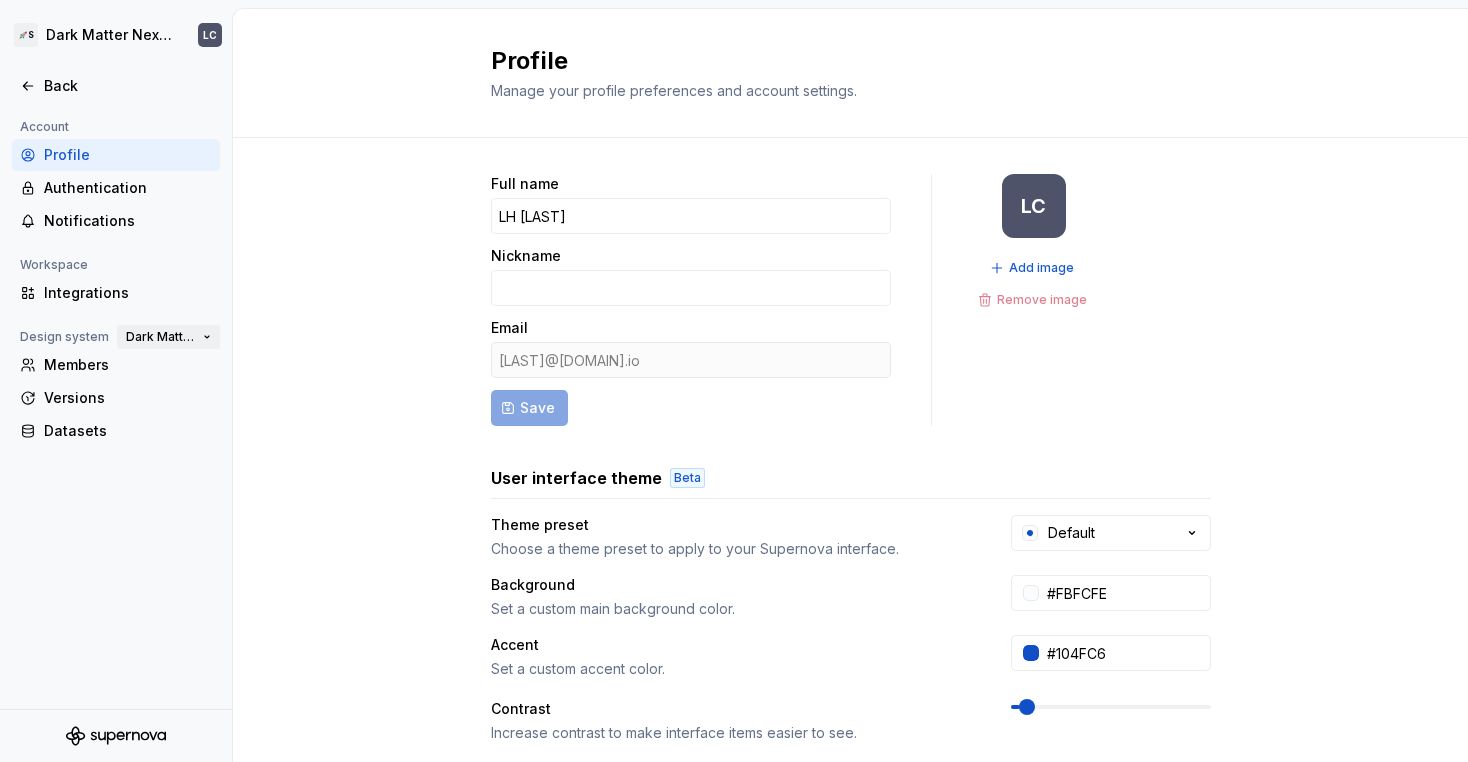 click on "Dark Matter Next Gen" at bounding box center (168, 337) 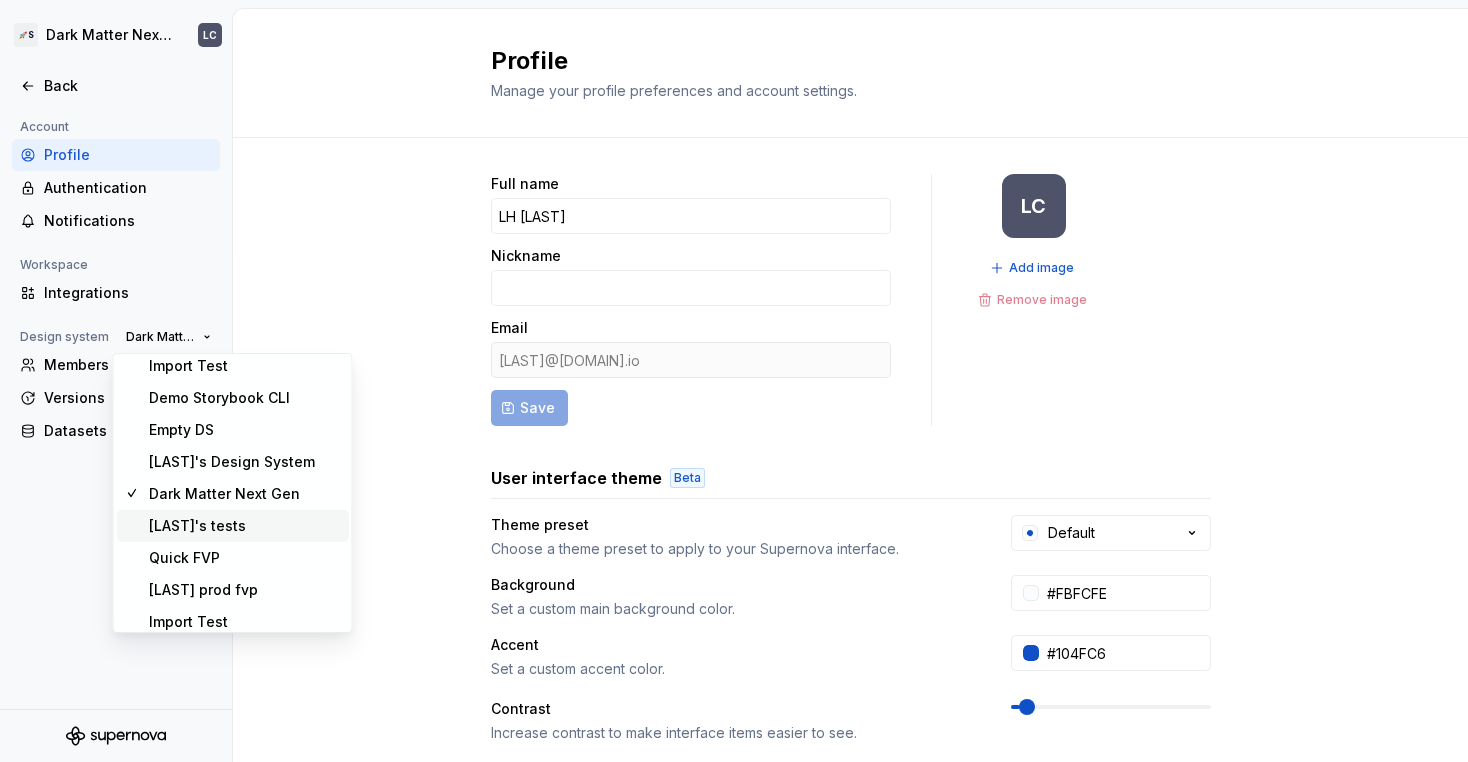 scroll, scrollTop: 1008, scrollLeft: 0, axis: vertical 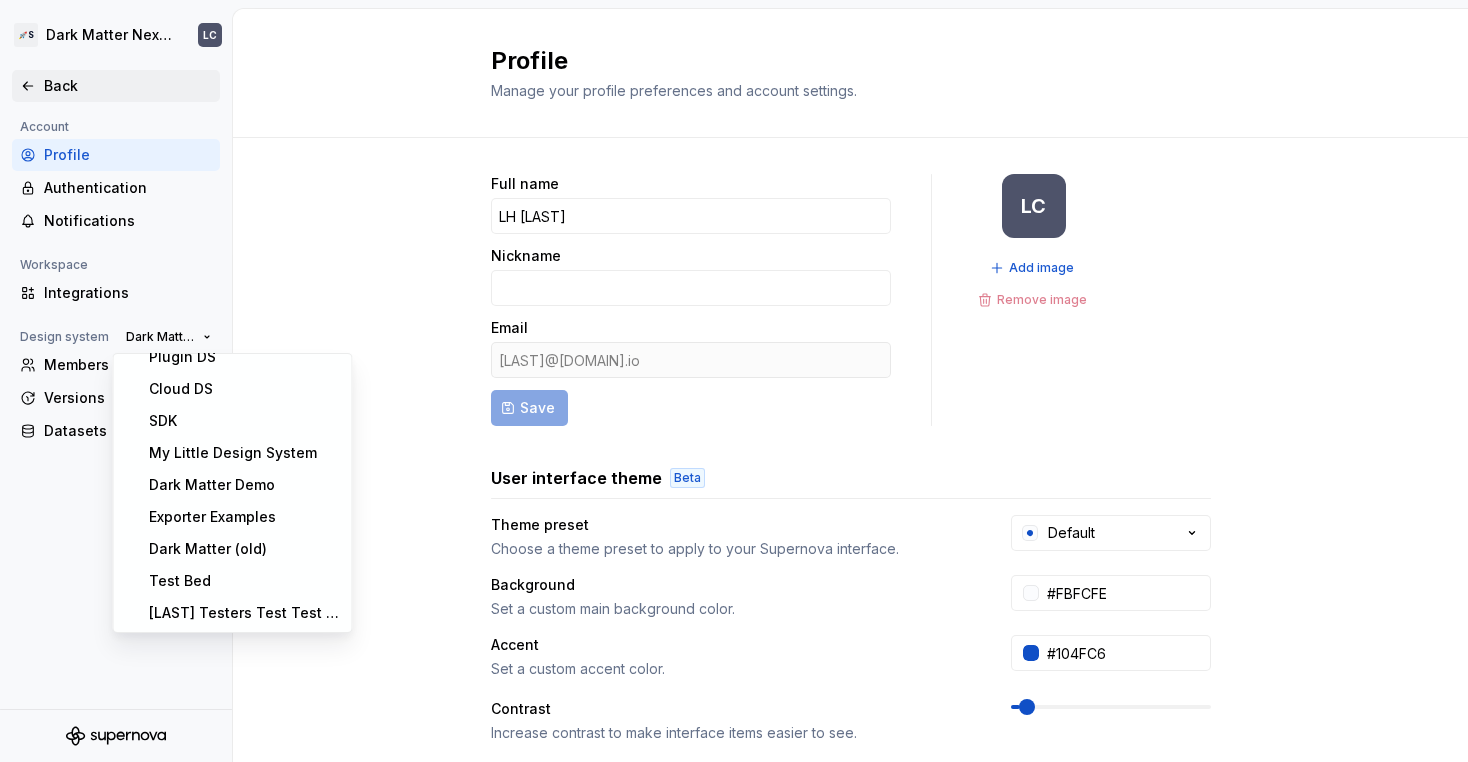 click on "Back" at bounding box center [128, 86] 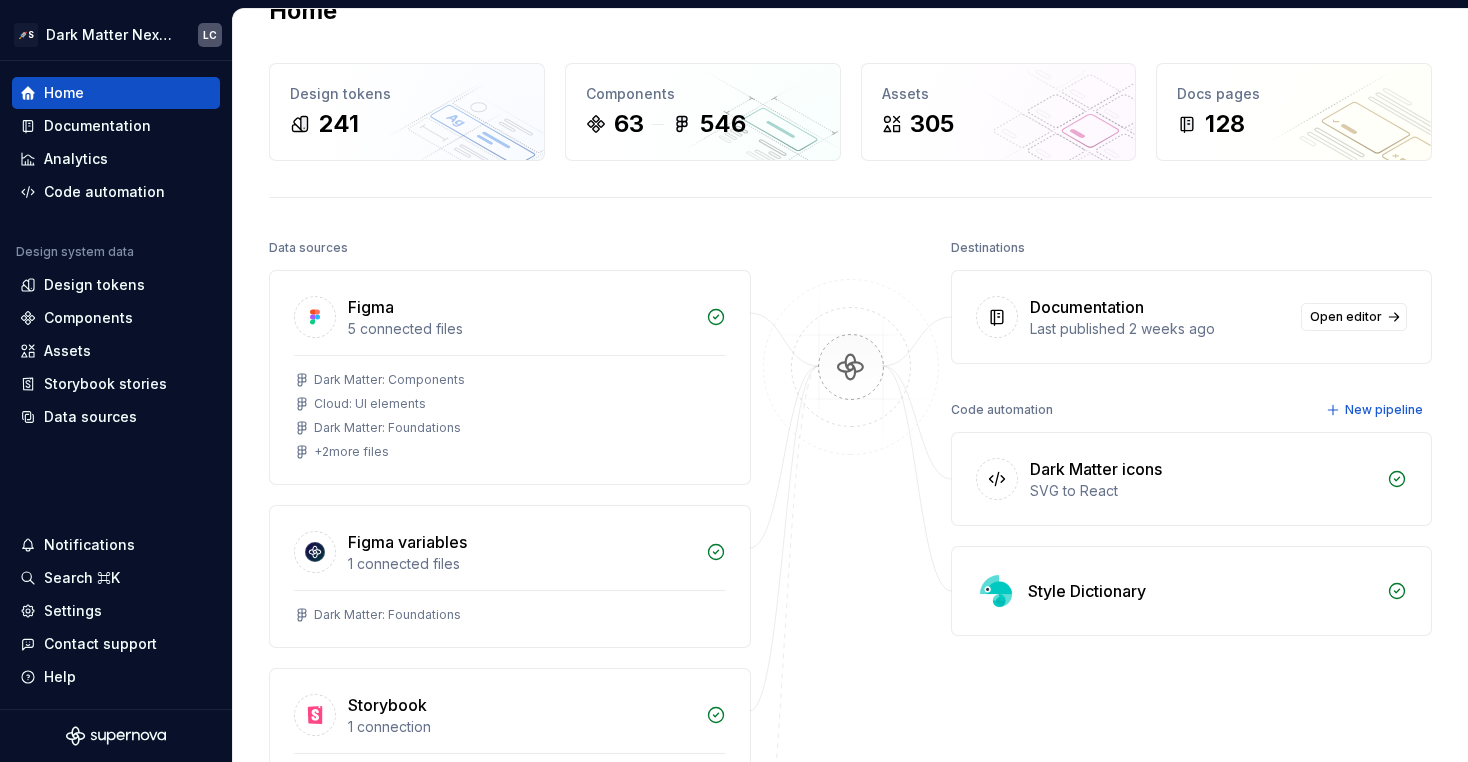 scroll, scrollTop: 52, scrollLeft: 0, axis: vertical 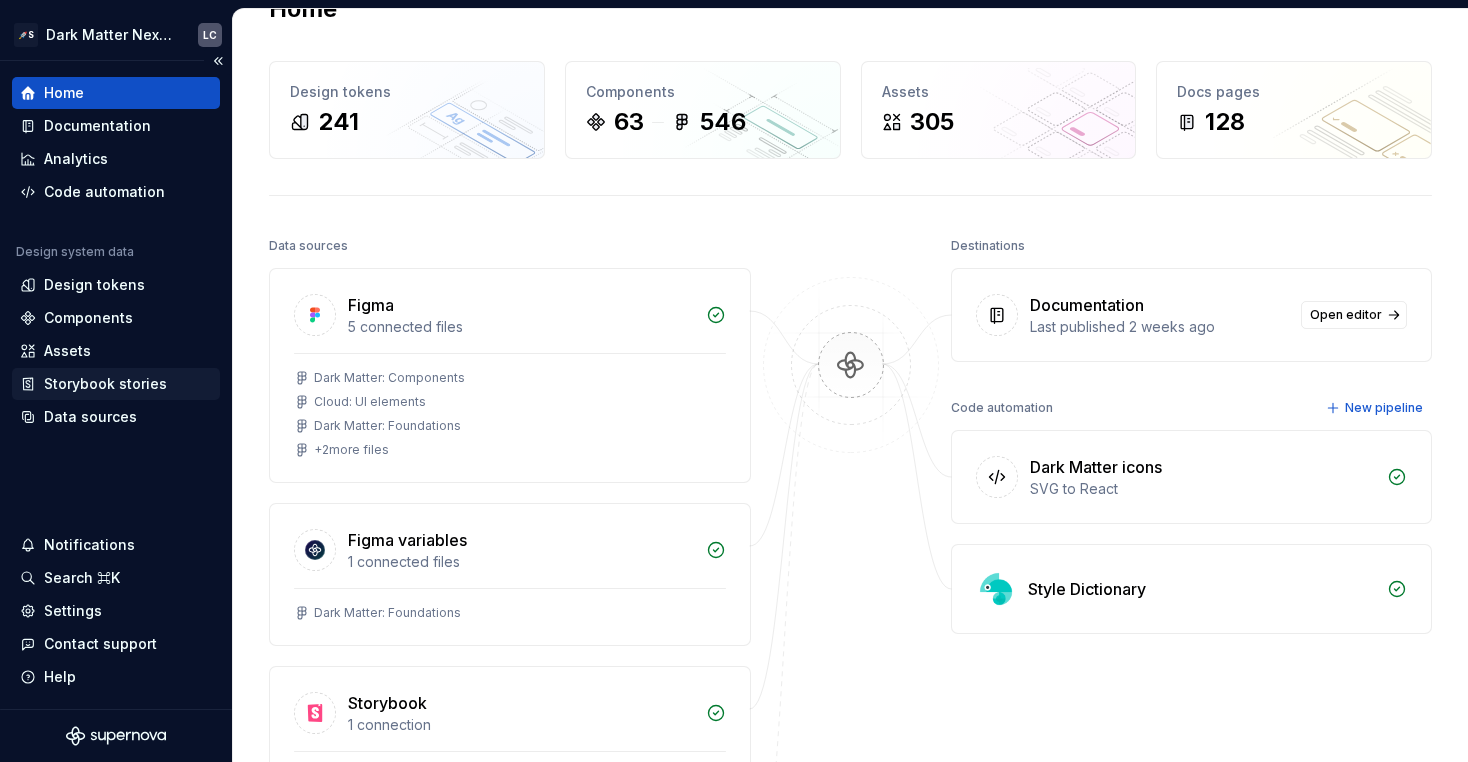 click on "Storybook stories" at bounding box center [116, 384] 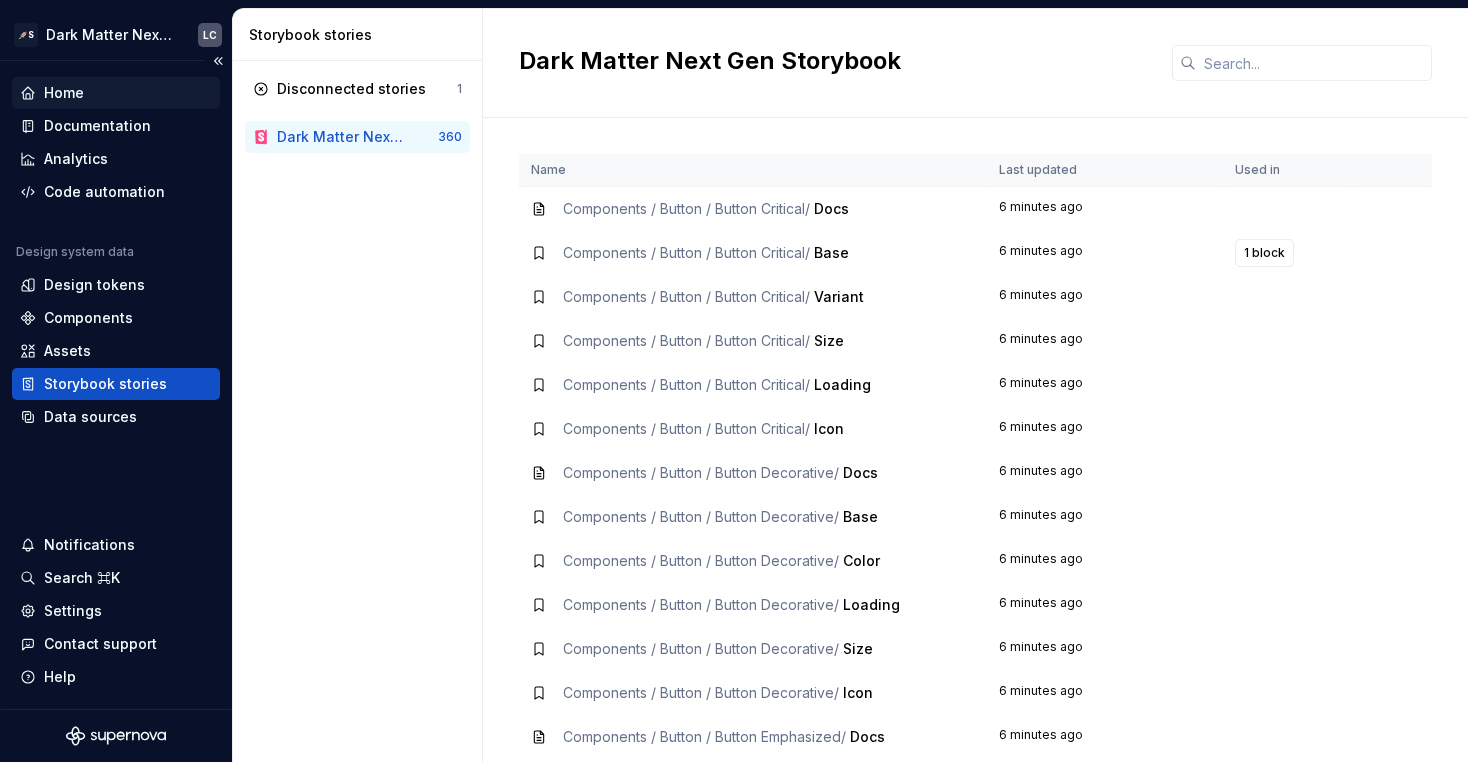 click on "Home" at bounding box center (116, 93) 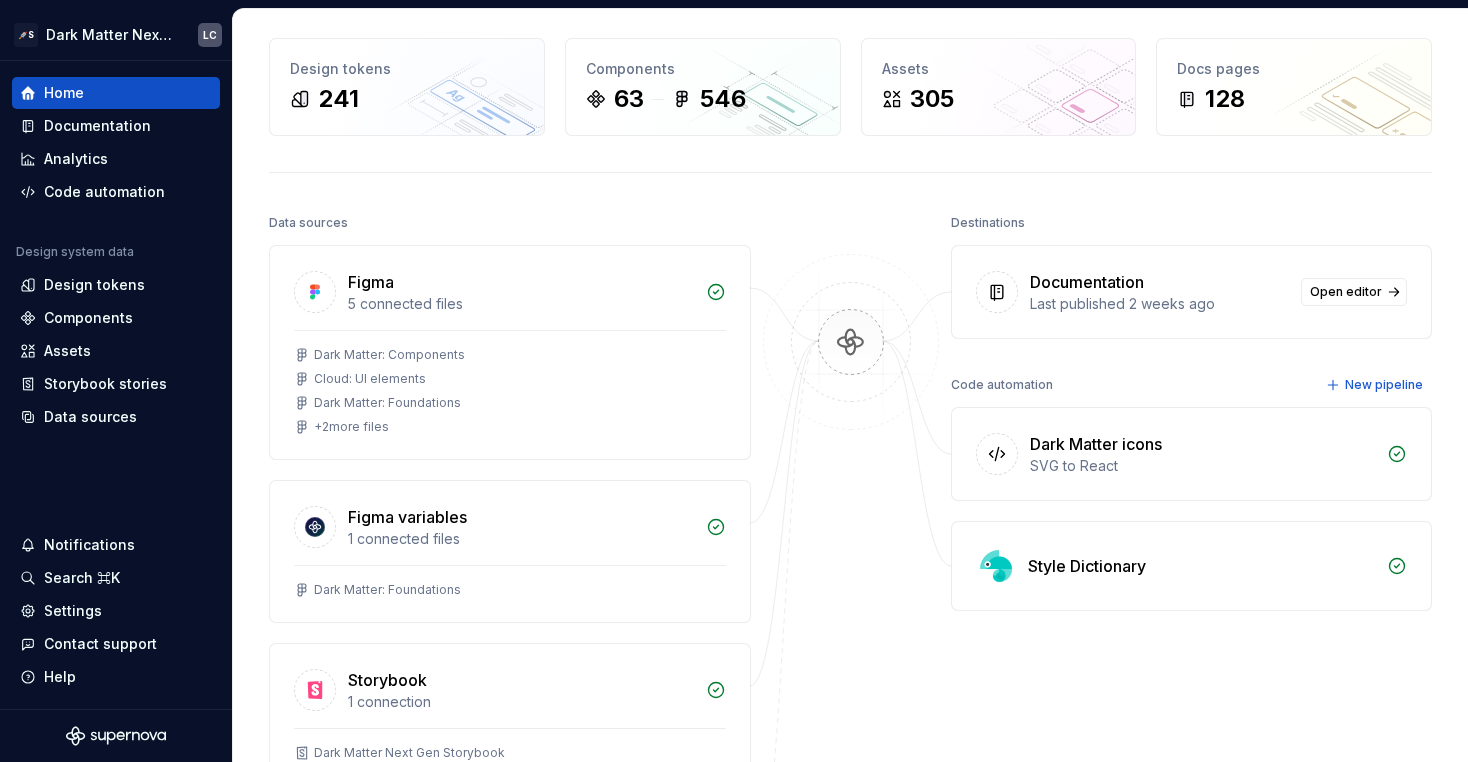 scroll, scrollTop: 159, scrollLeft: 0, axis: vertical 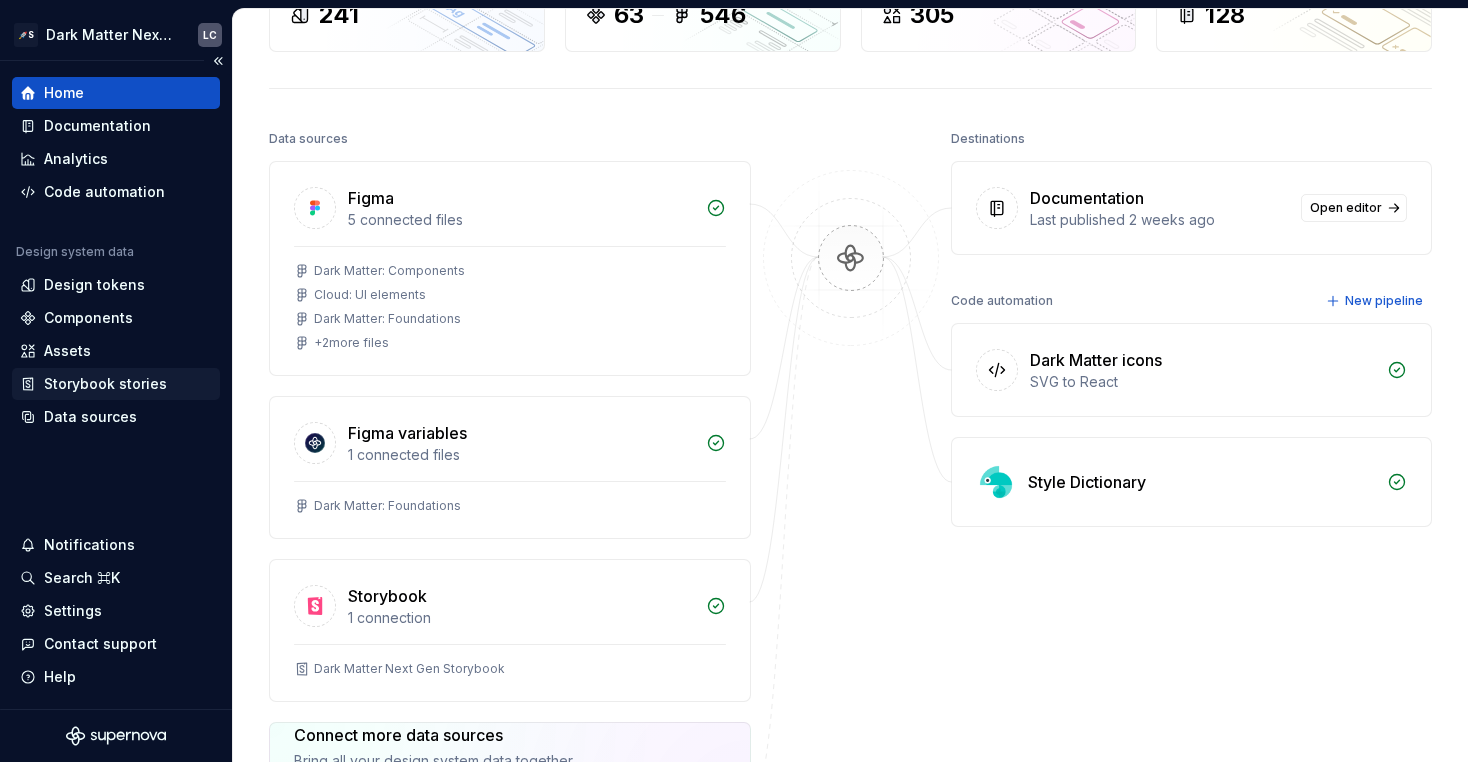 click on "Storybook stories" at bounding box center (105, 384) 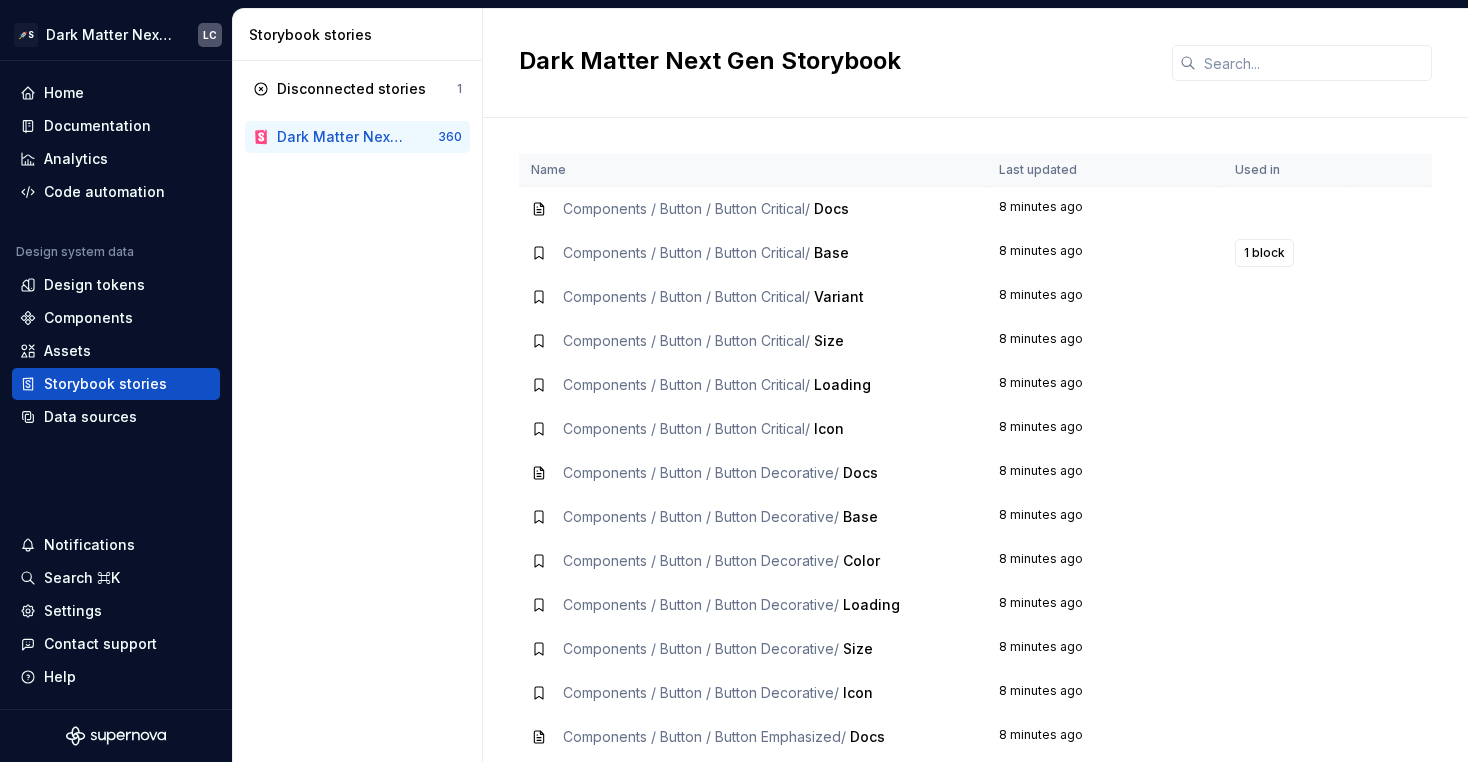 click on "Components / Button / Button Critical  /" at bounding box center (686, 208) 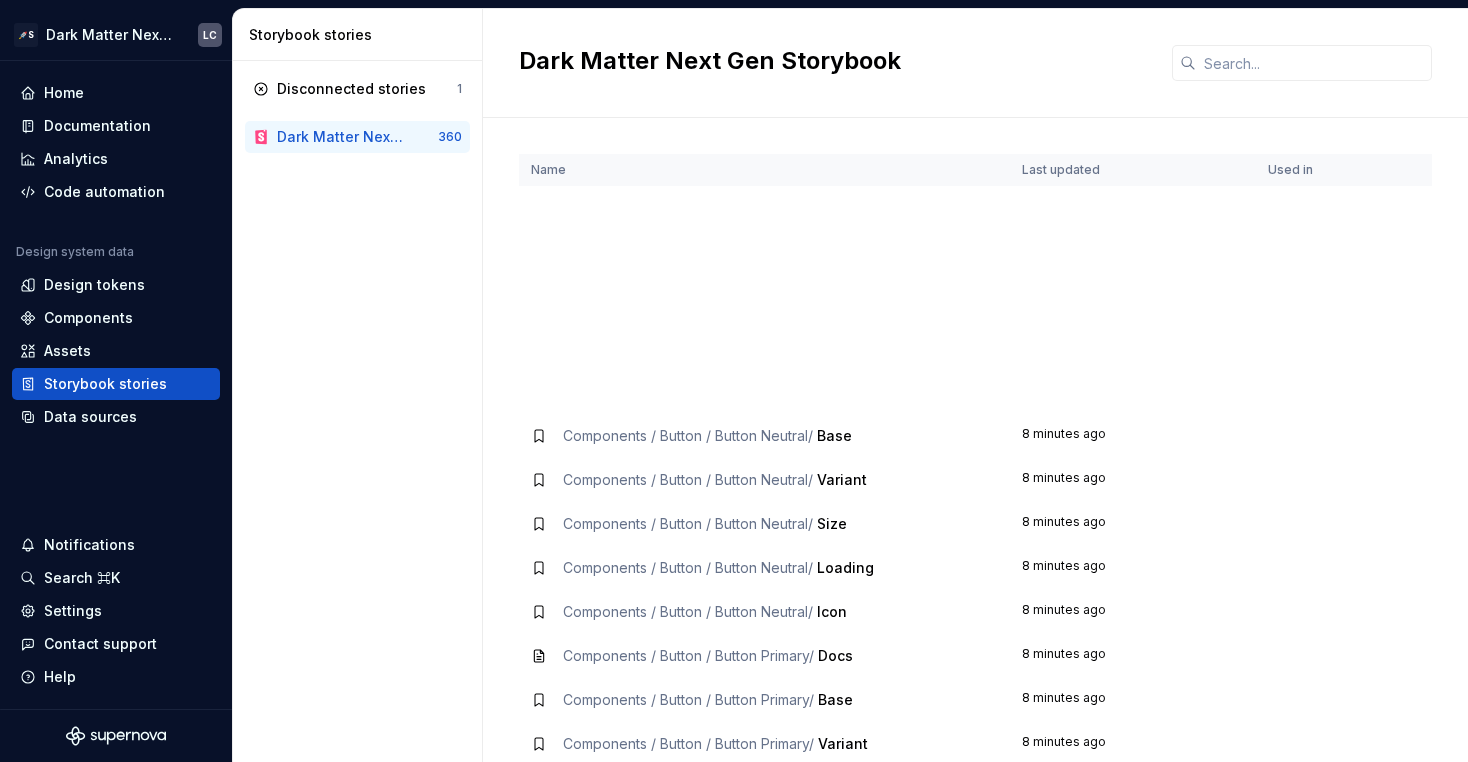 scroll, scrollTop: 1461, scrollLeft: 0, axis: vertical 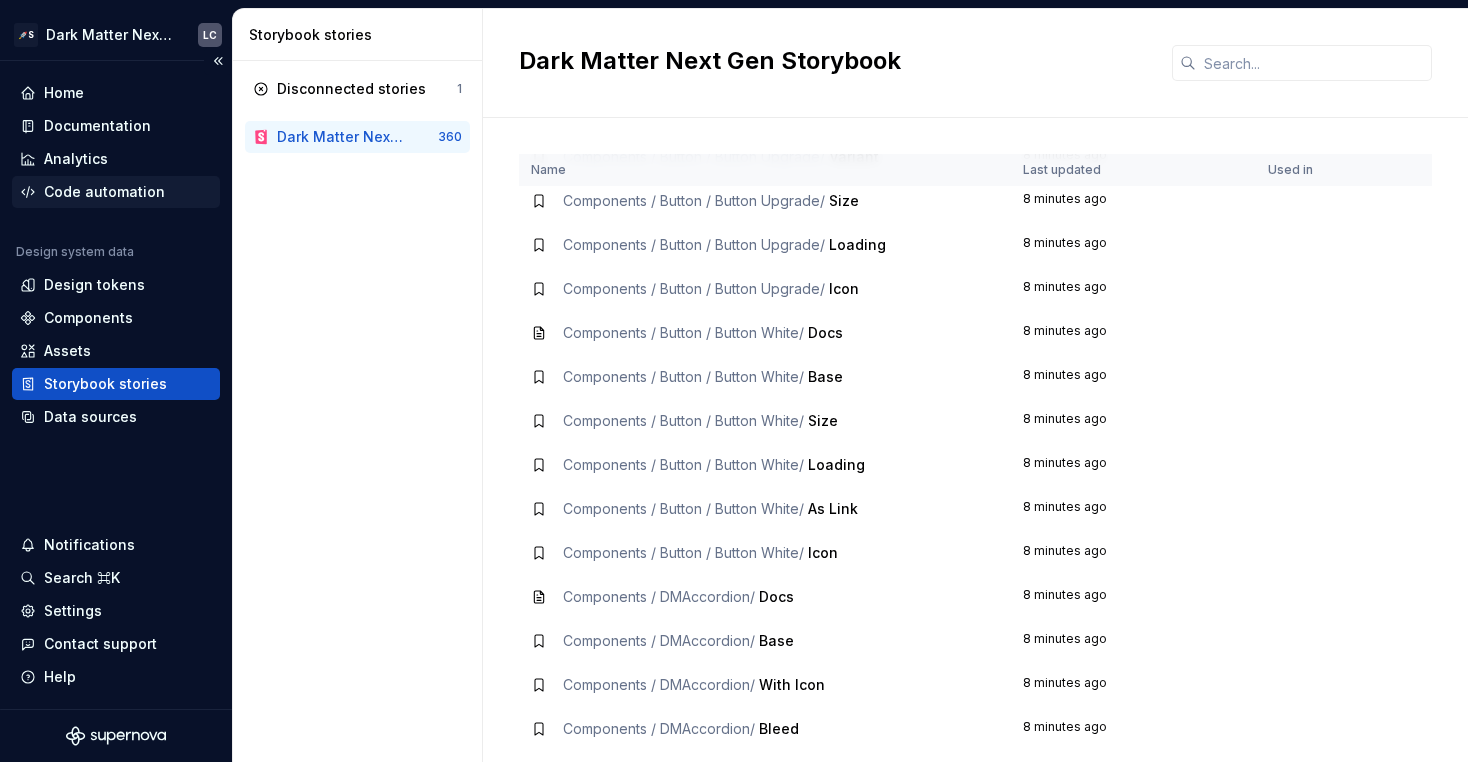 click on "Code automation" at bounding box center (104, 192) 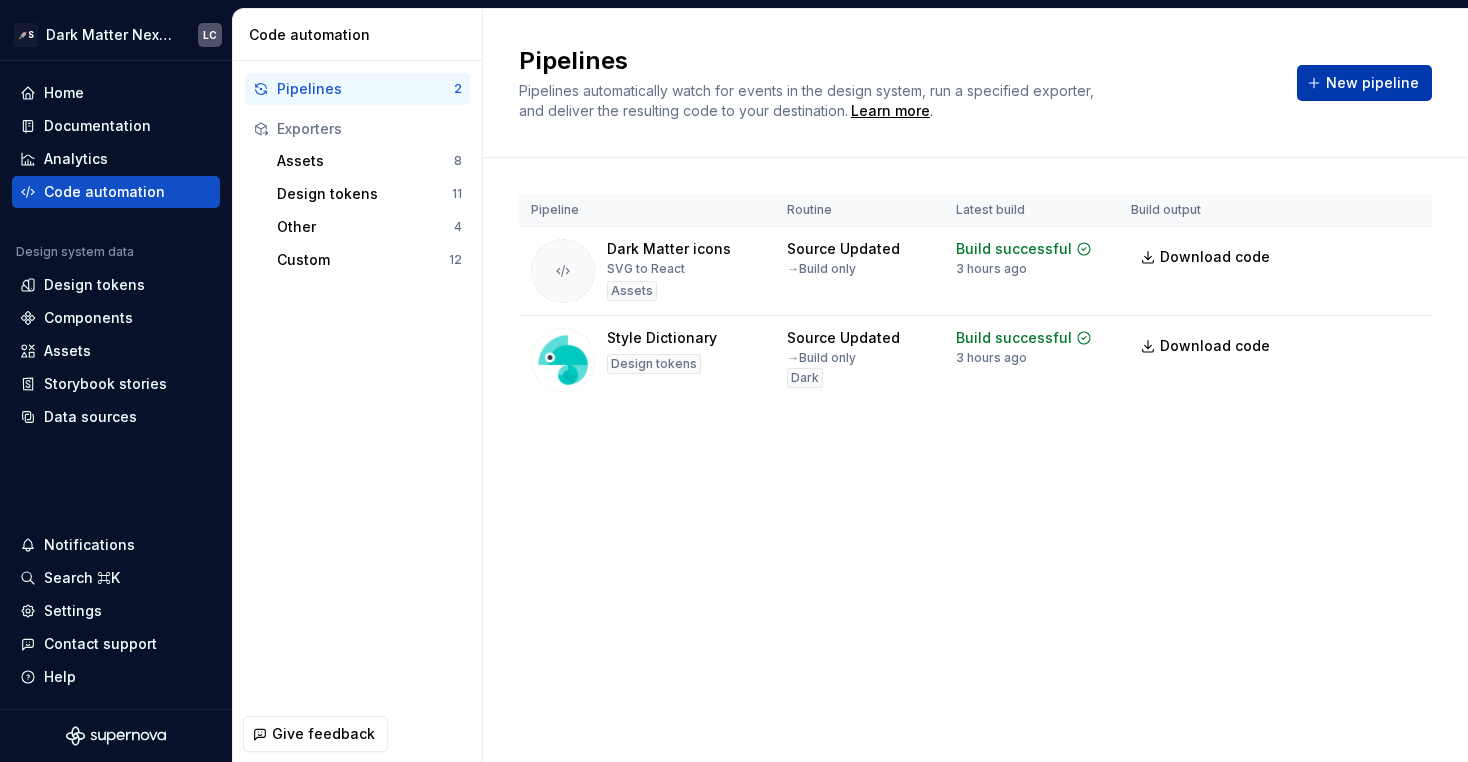 click on "New pipeline" at bounding box center [1372, 83] 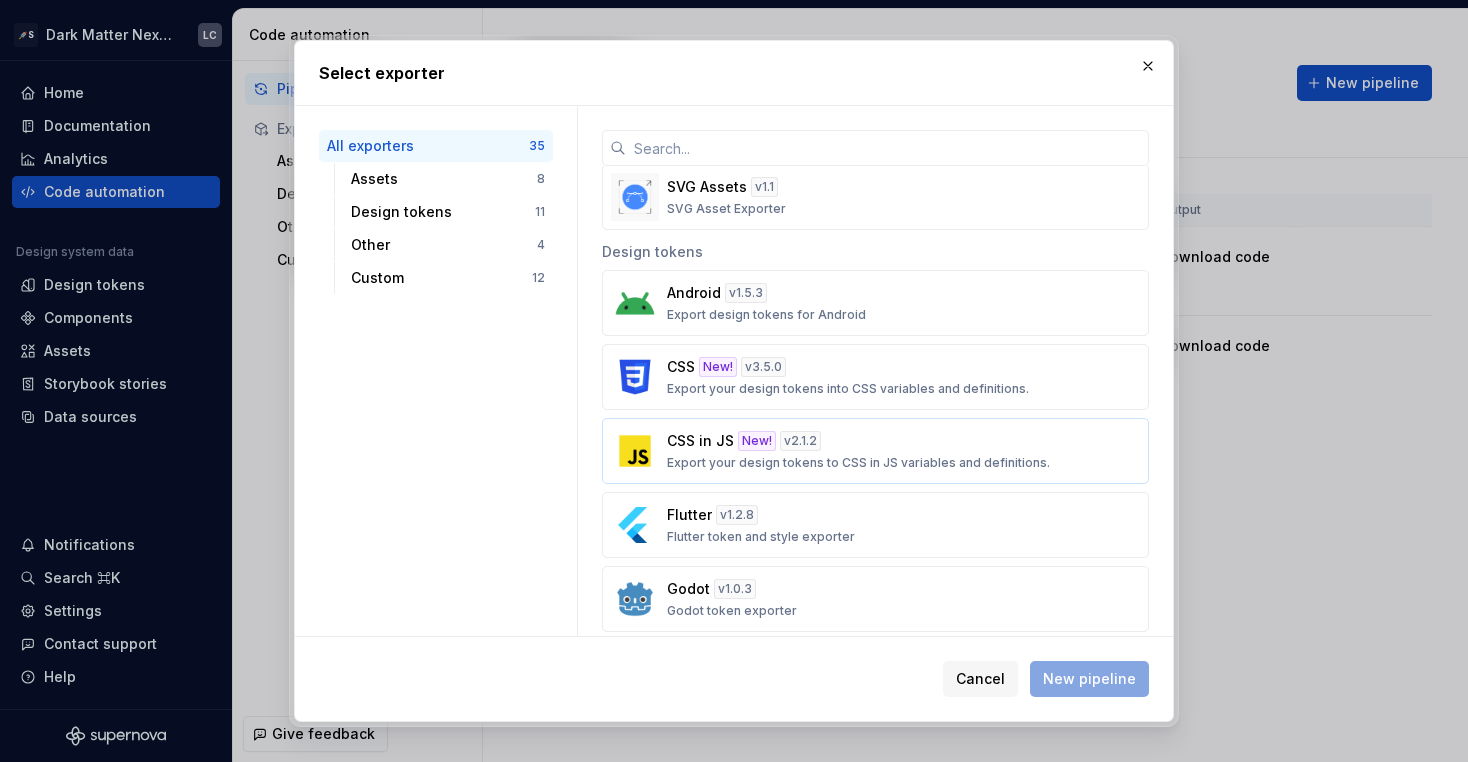 scroll, scrollTop: 606, scrollLeft: 0, axis: vertical 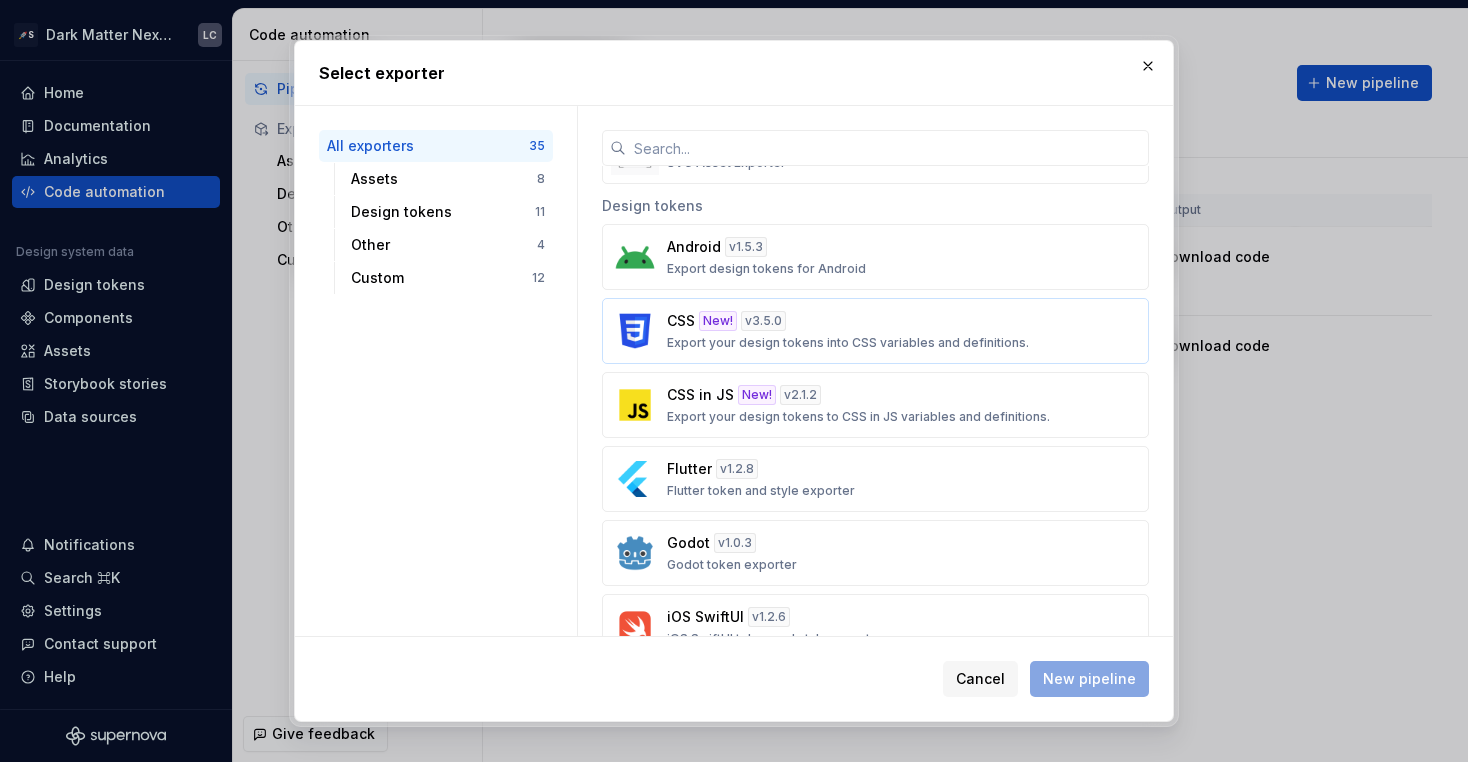 click on "New!" at bounding box center [718, 321] 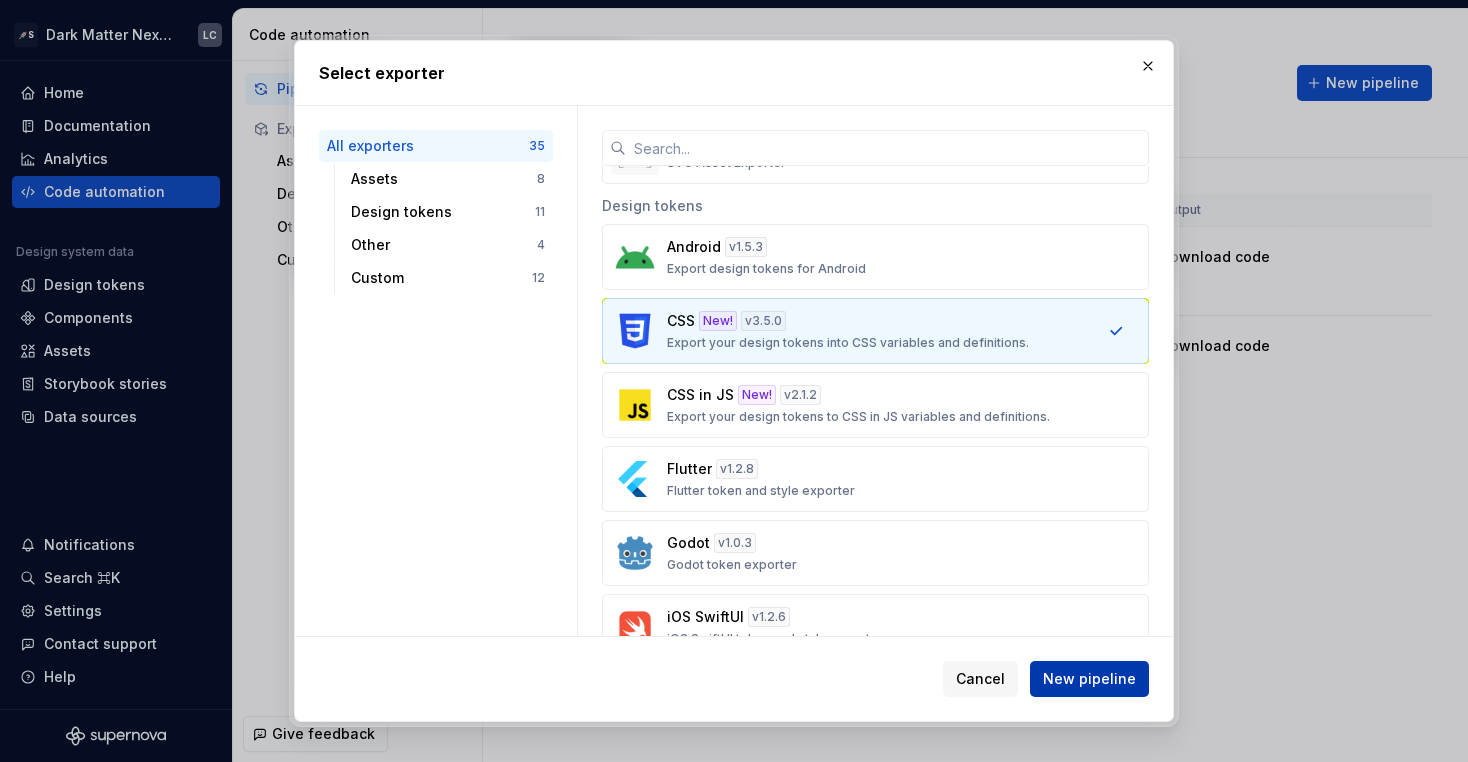 click on "New pipeline" at bounding box center (1089, 679) 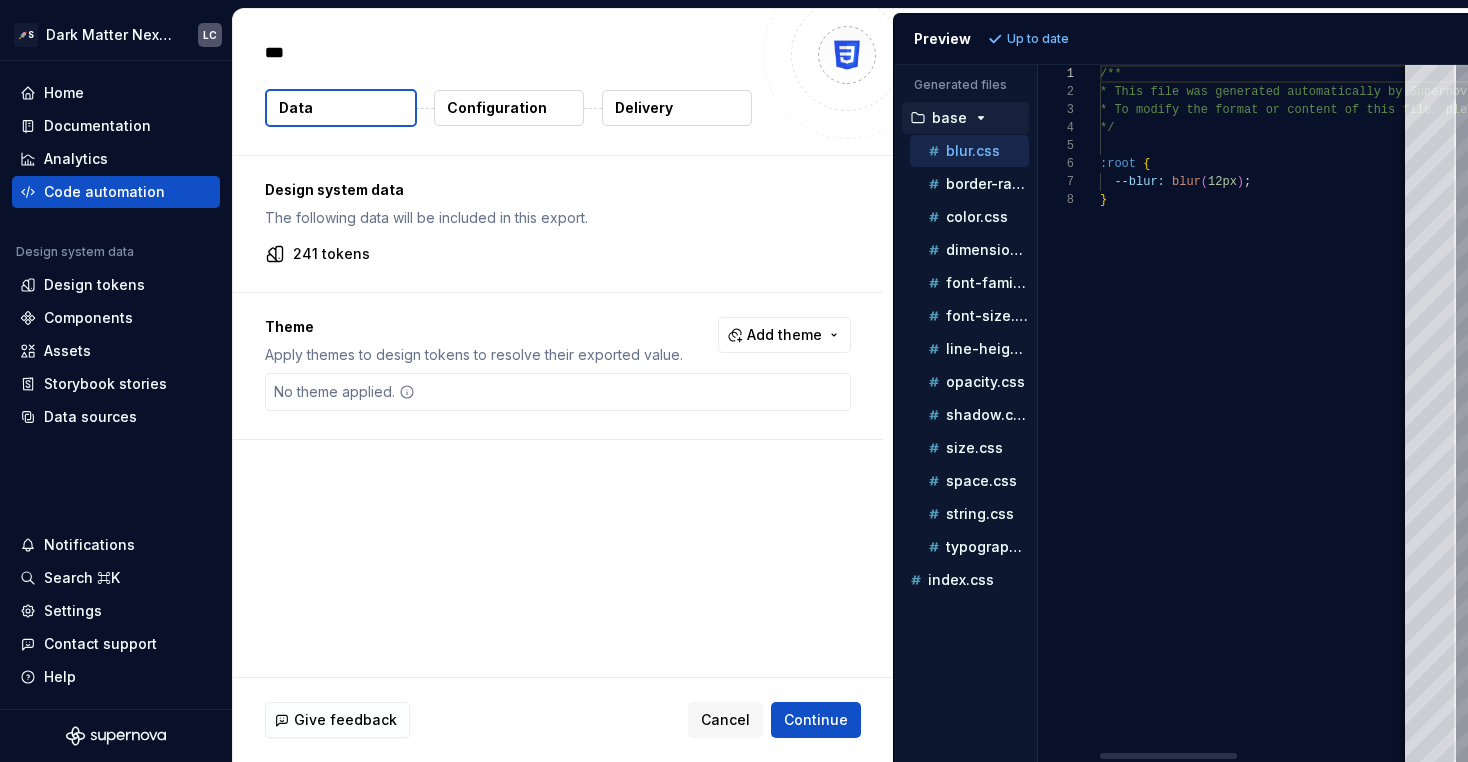 type on "*" 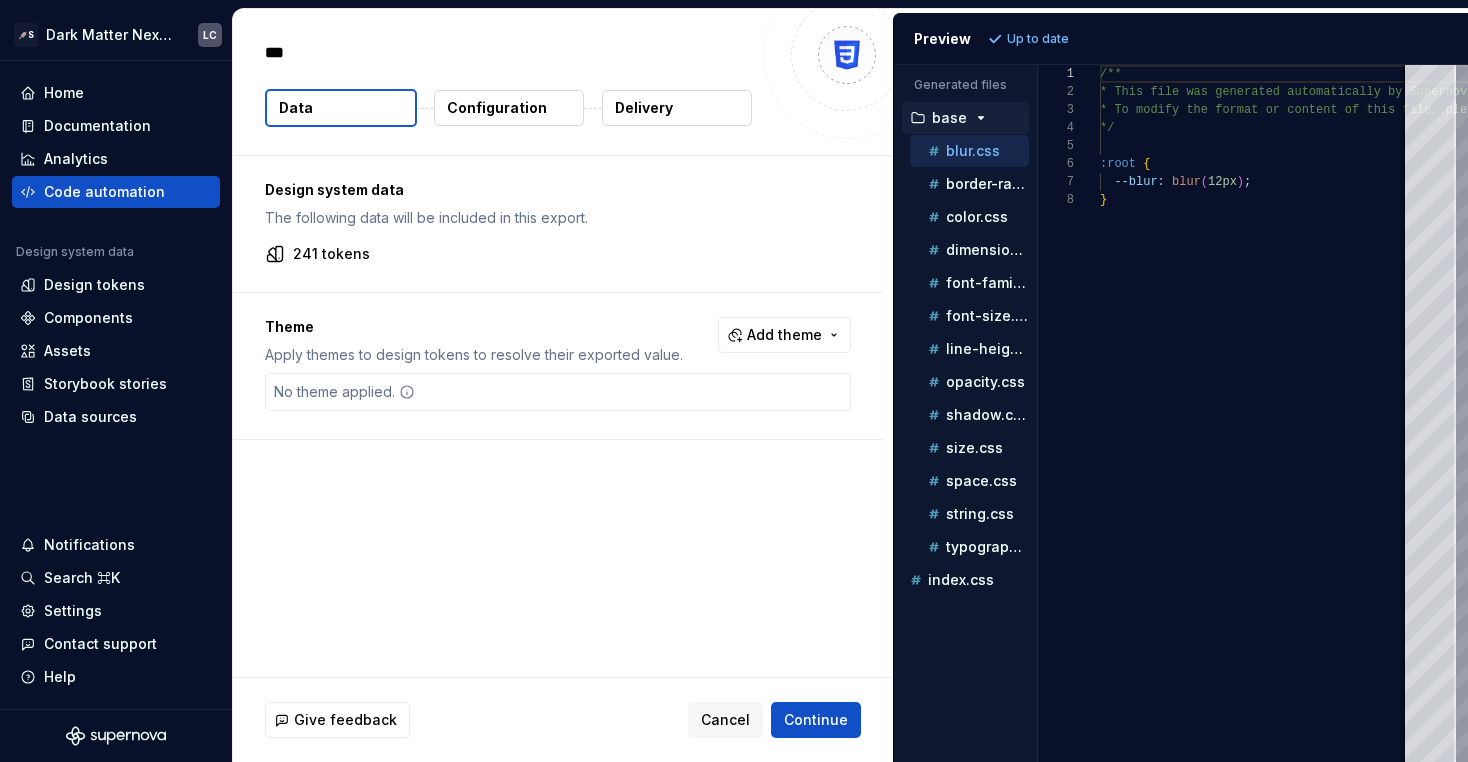 click on "Configuration" at bounding box center (497, 108) 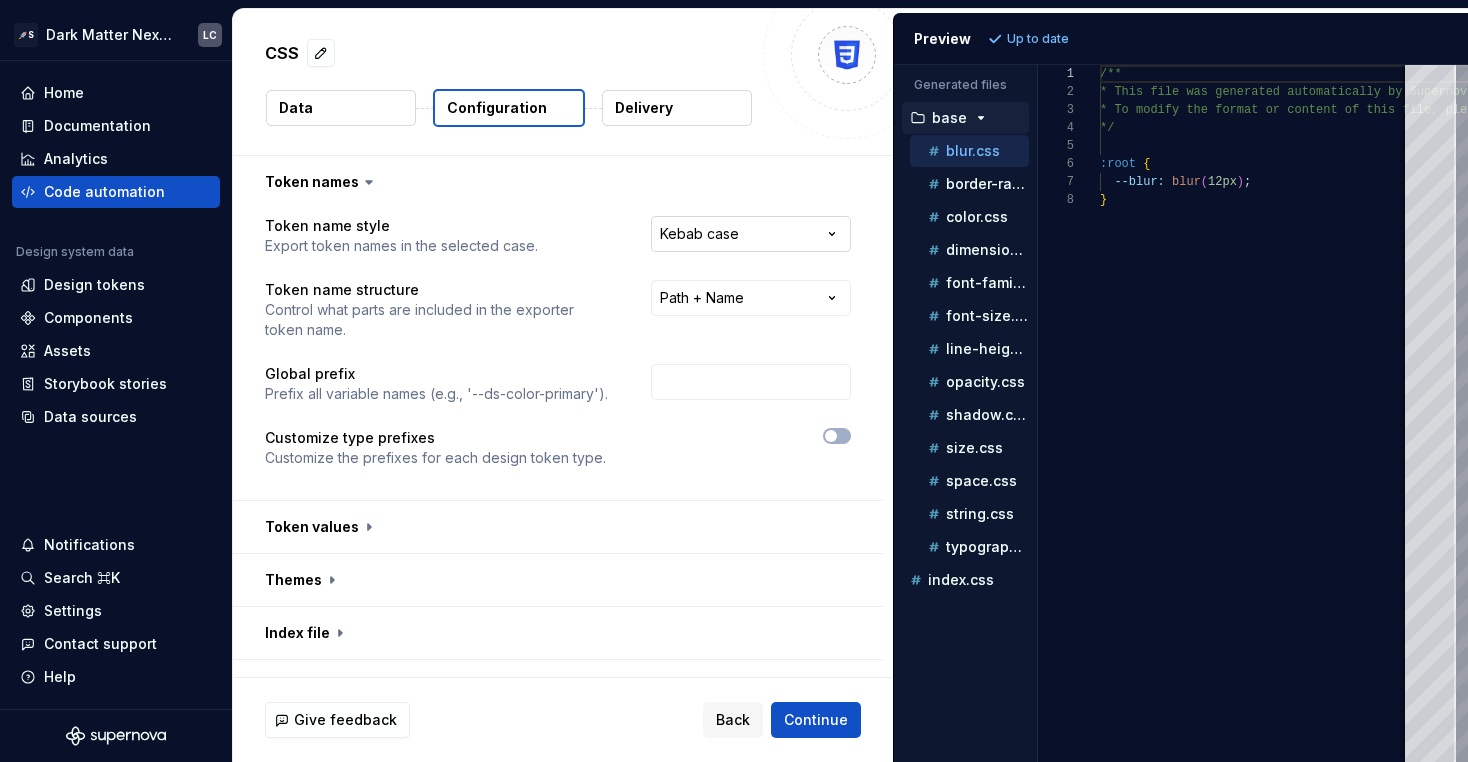 click on "**********" at bounding box center (734, 381) 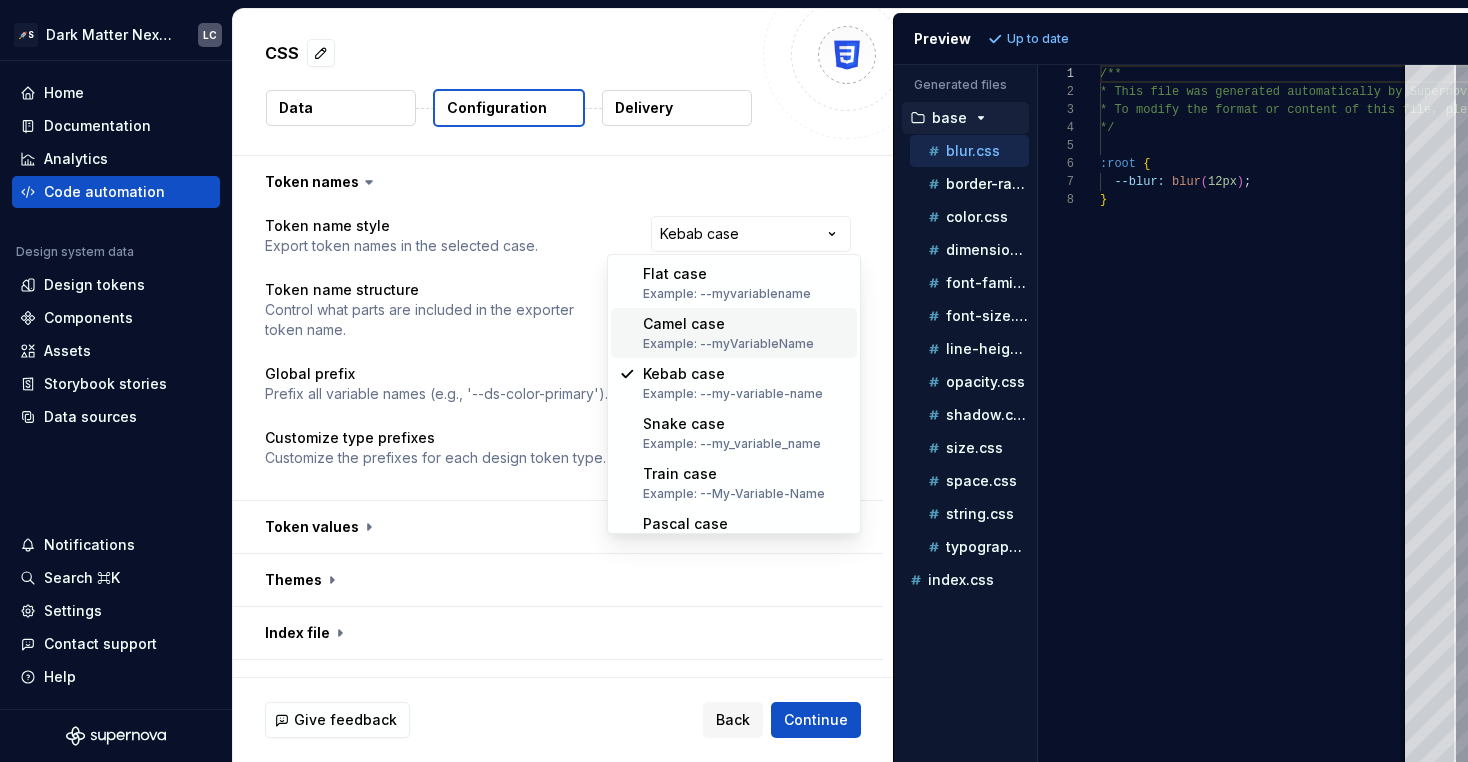 scroll, scrollTop: 78, scrollLeft: 0, axis: vertical 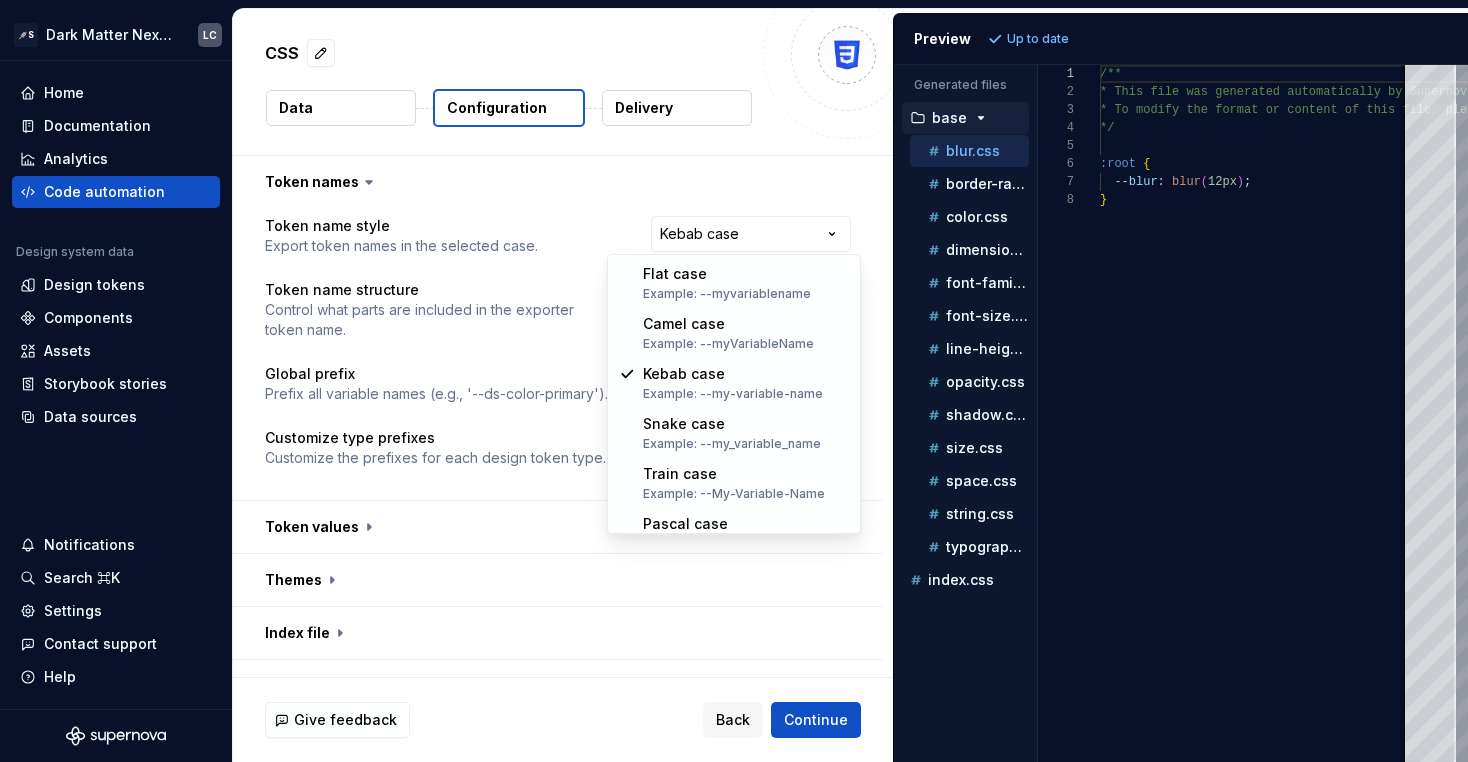 select on "*********" 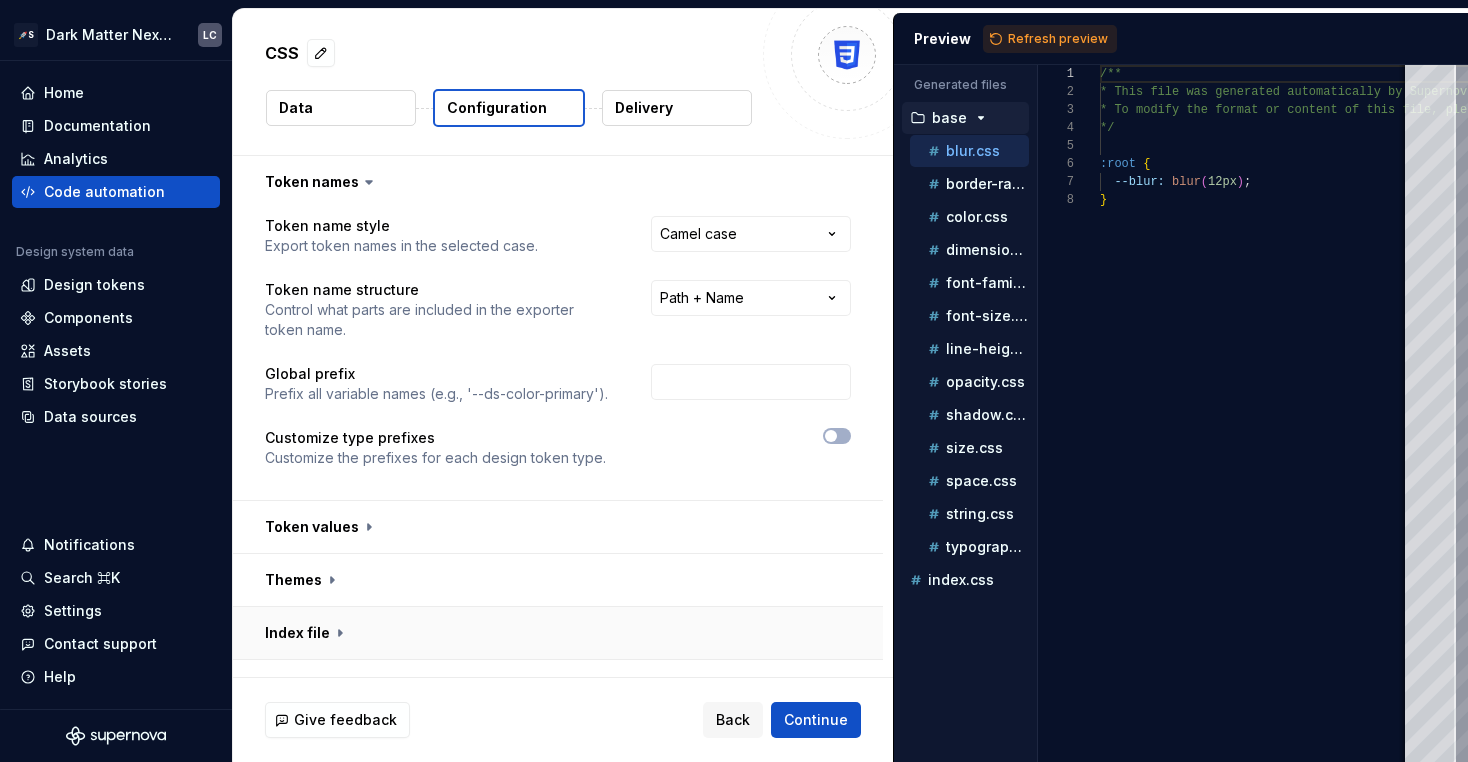 scroll, scrollTop: 164, scrollLeft: 0, axis: vertical 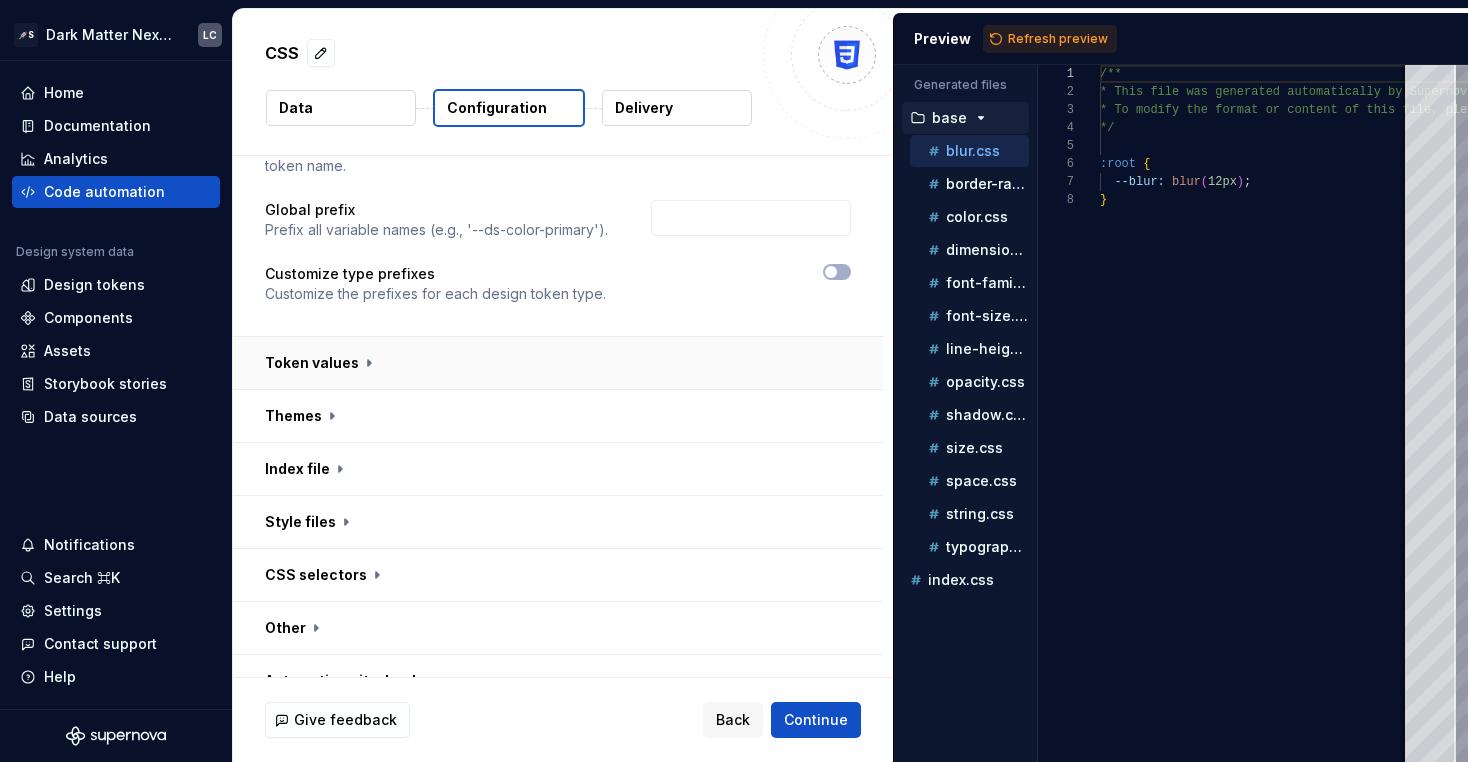 click at bounding box center (558, 363) 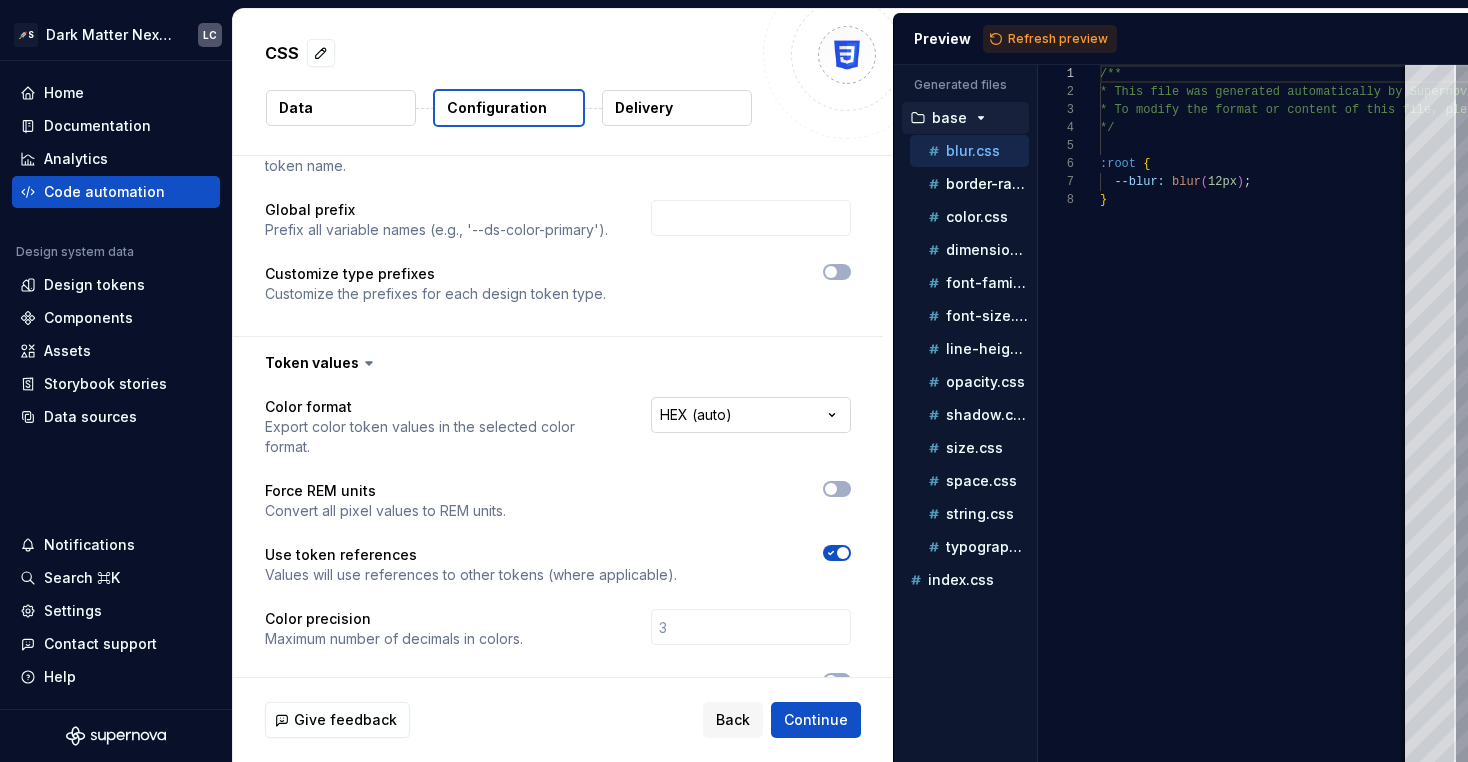 click on "**********" at bounding box center (734, 381) 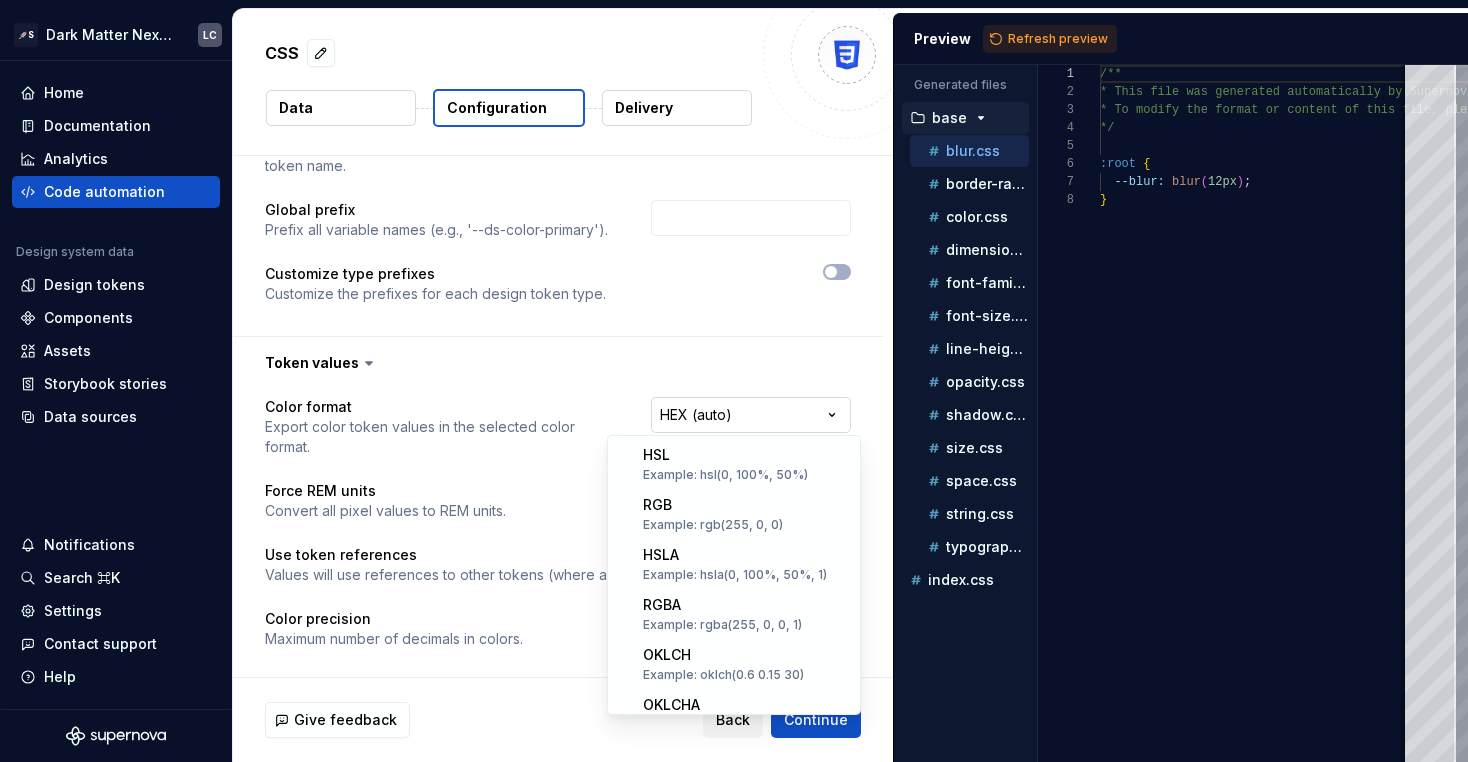 scroll, scrollTop: 392, scrollLeft: 0, axis: vertical 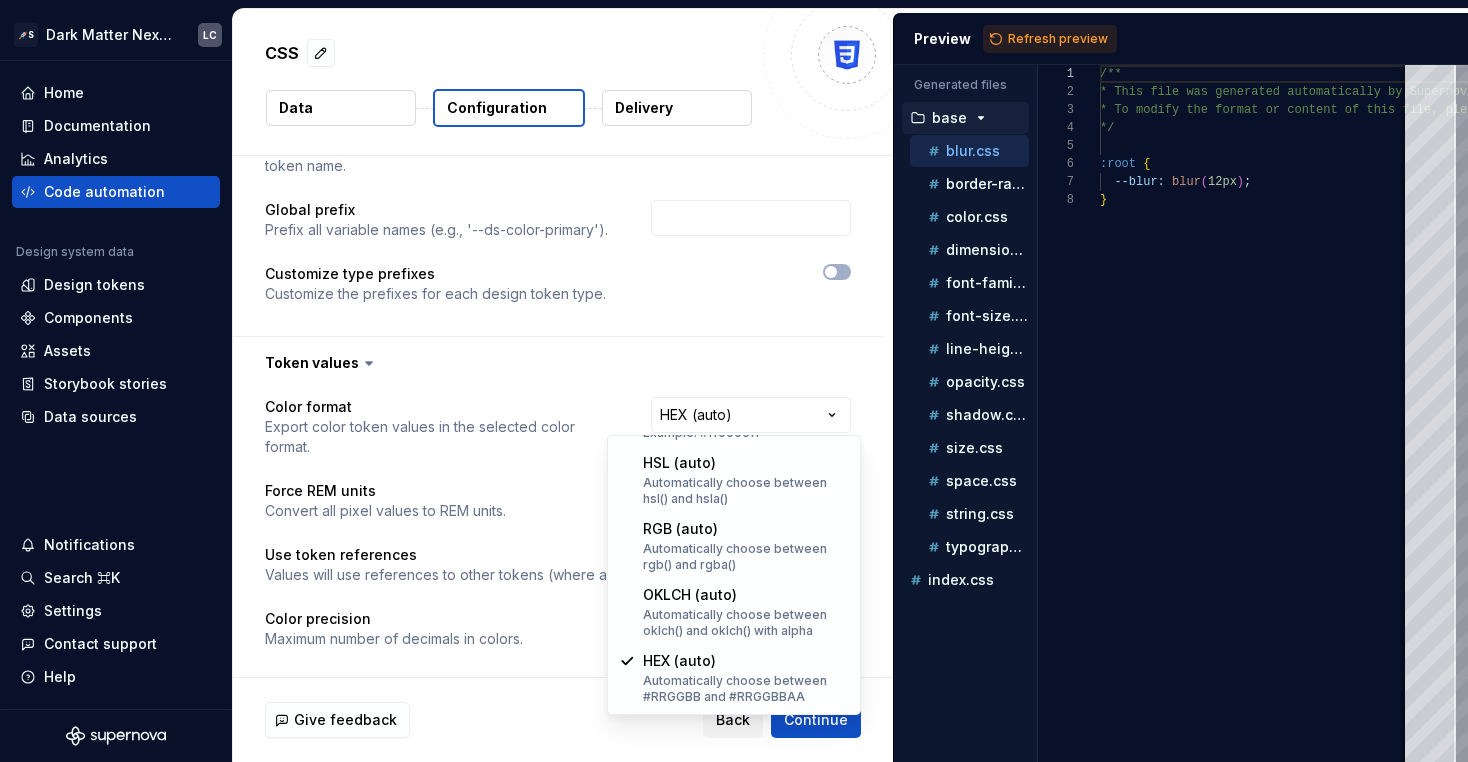 click on "**********" at bounding box center (734, 381) 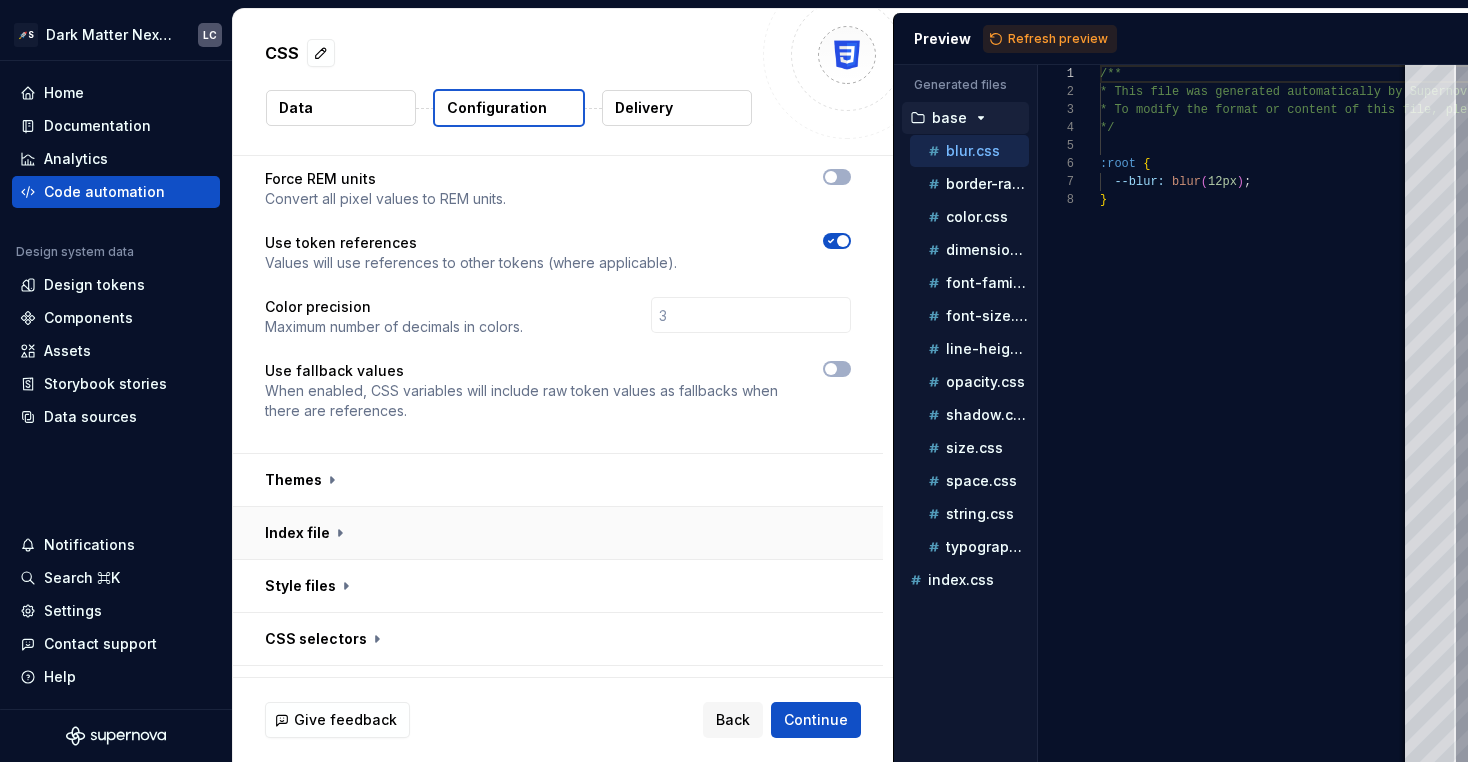 scroll, scrollTop: 551, scrollLeft: 0, axis: vertical 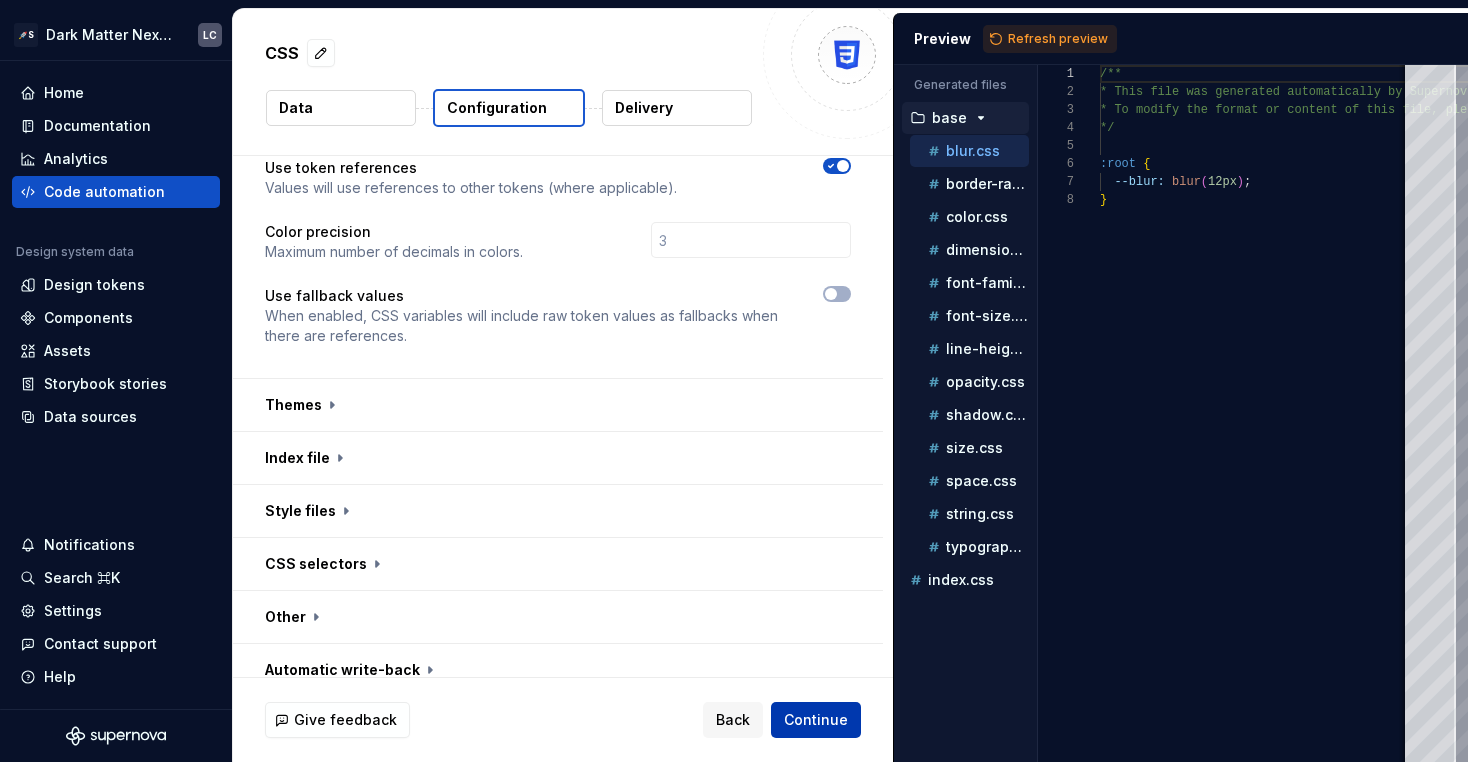 click on "Continue" at bounding box center [816, 720] 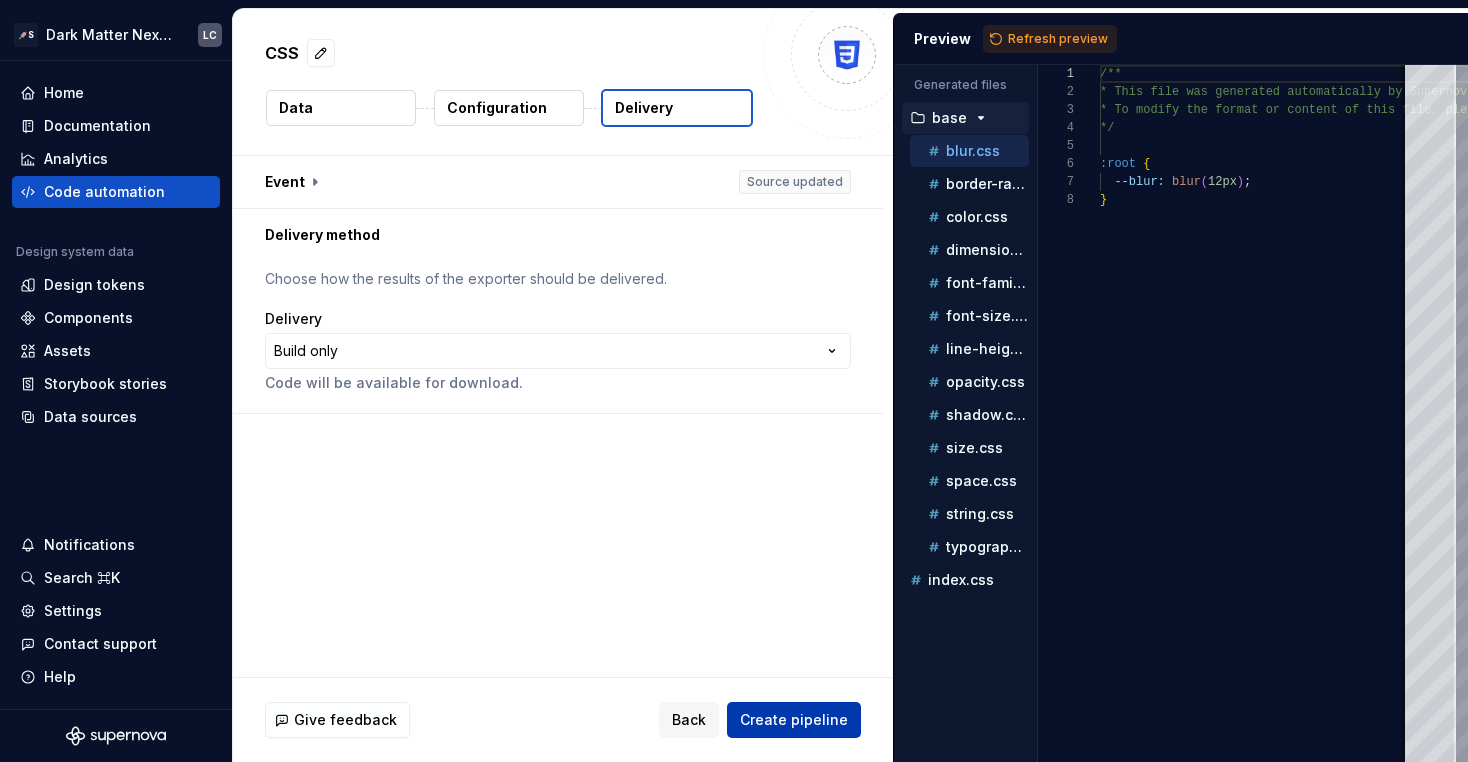 scroll, scrollTop: 0, scrollLeft: 0, axis: both 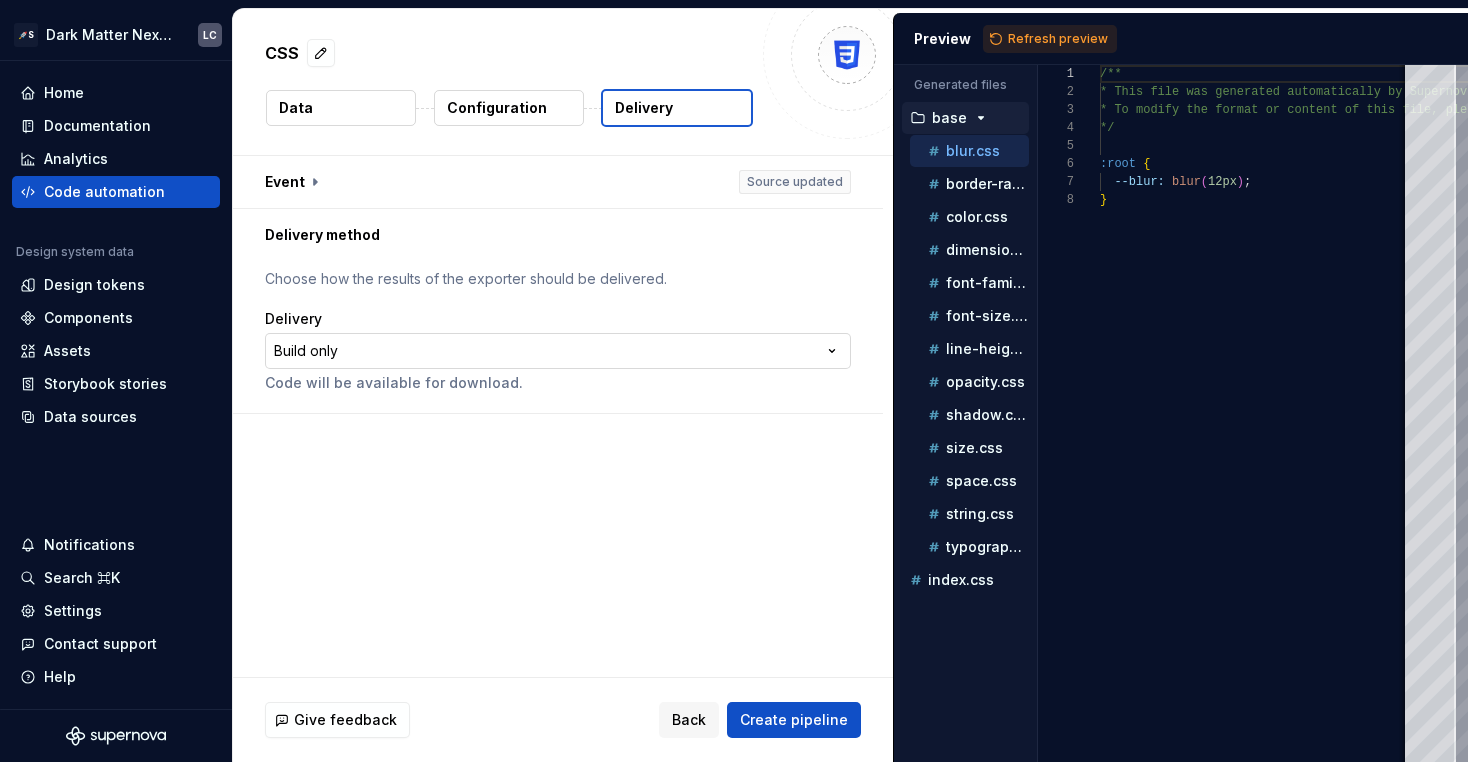 click on "**********" at bounding box center [734, 381] 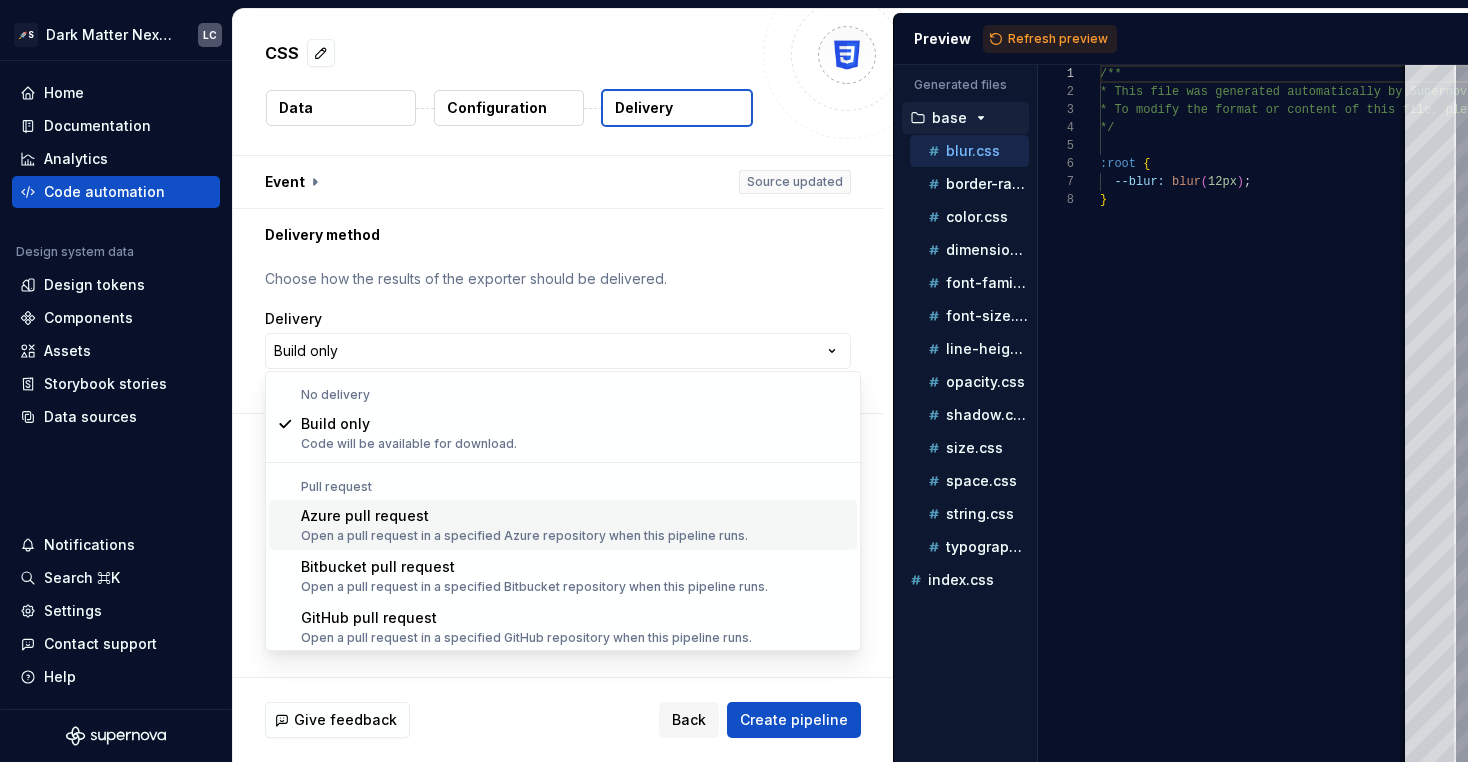 scroll, scrollTop: 56, scrollLeft: 0, axis: vertical 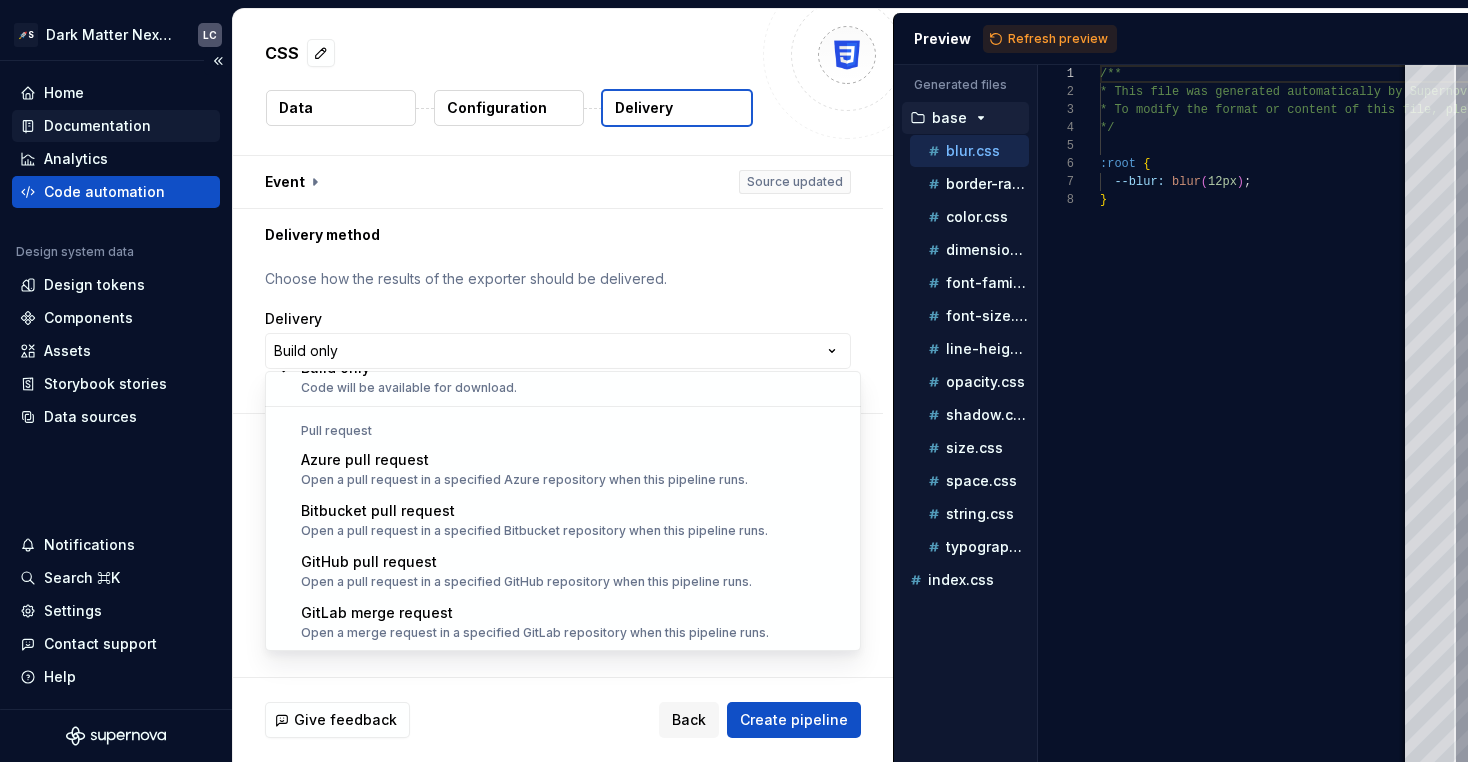 click on "**********" at bounding box center [734, 381] 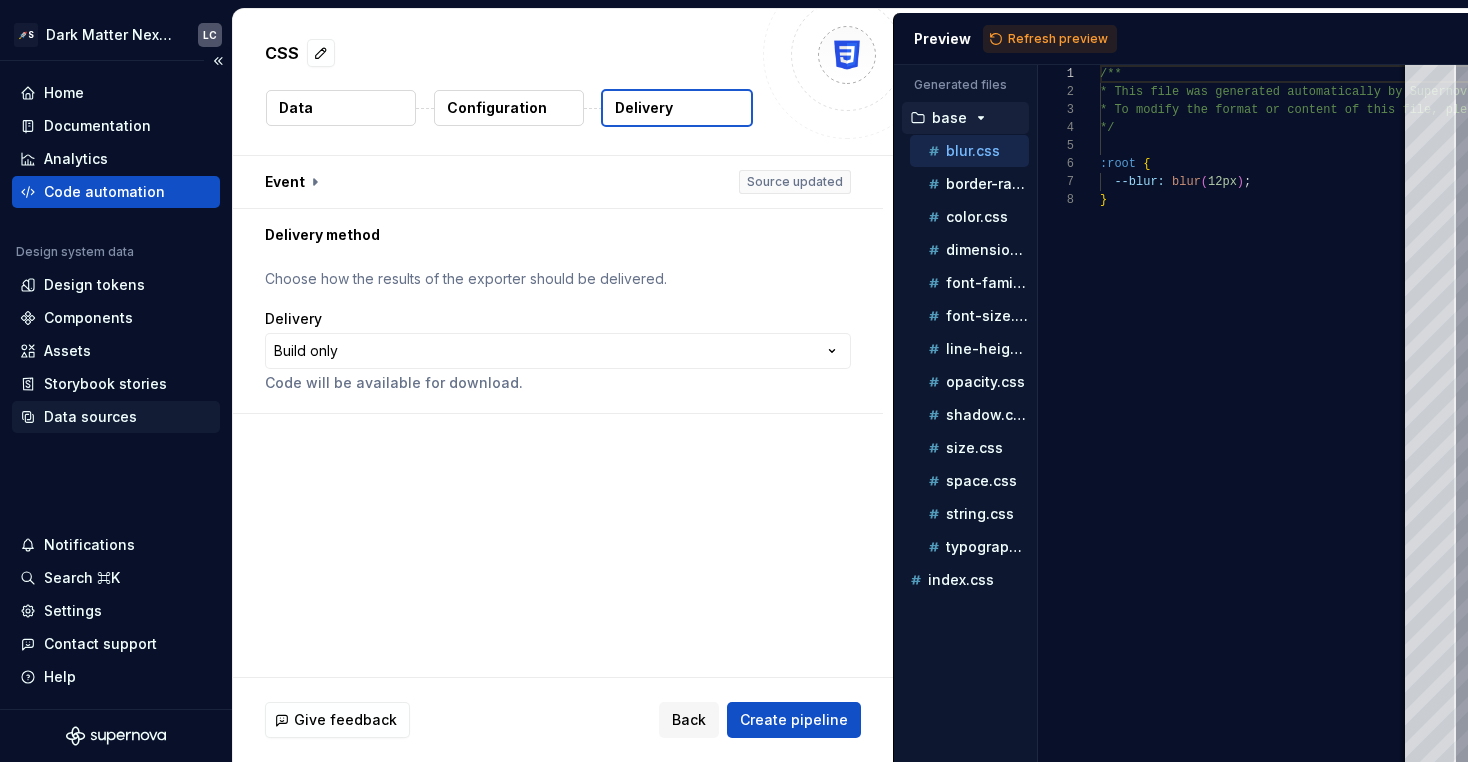 click on "Data sources" at bounding box center (116, 417) 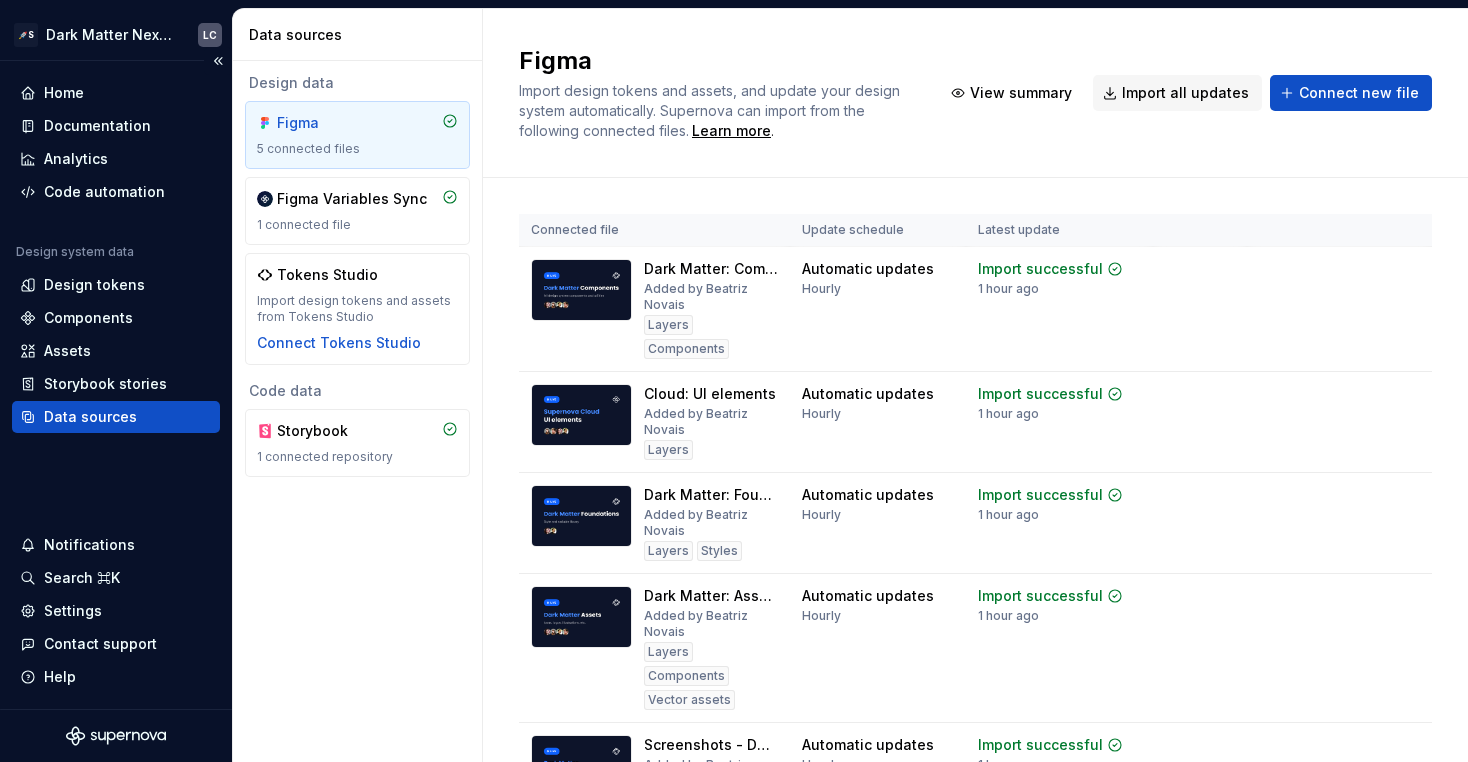 click on "Home Documentation Analytics Code automation Design system data Design tokens Components Assets Storybook stories Data sources Notifications Search ⌘K Settings Contact support Help" at bounding box center (116, 385) 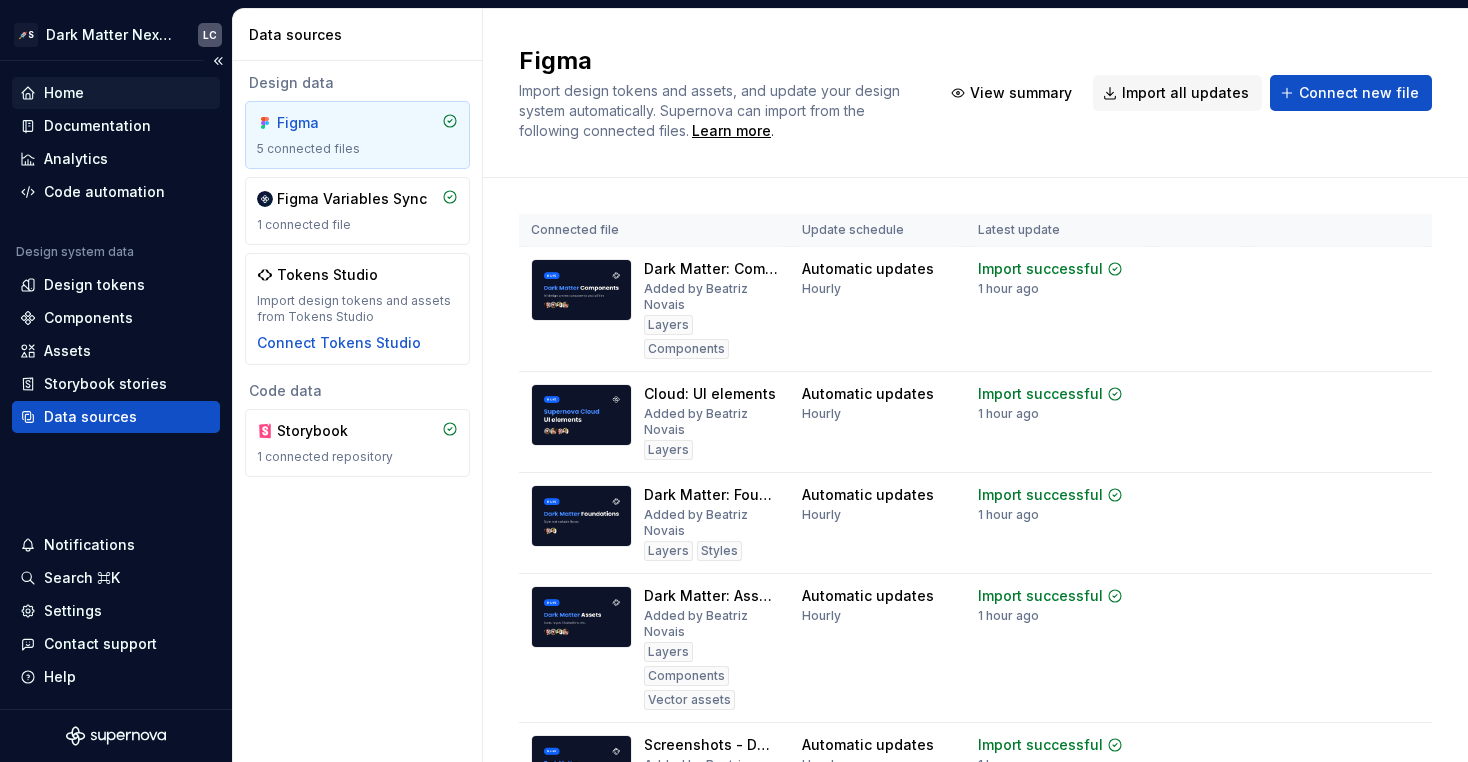 click on "Home" at bounding box center [64, 93] 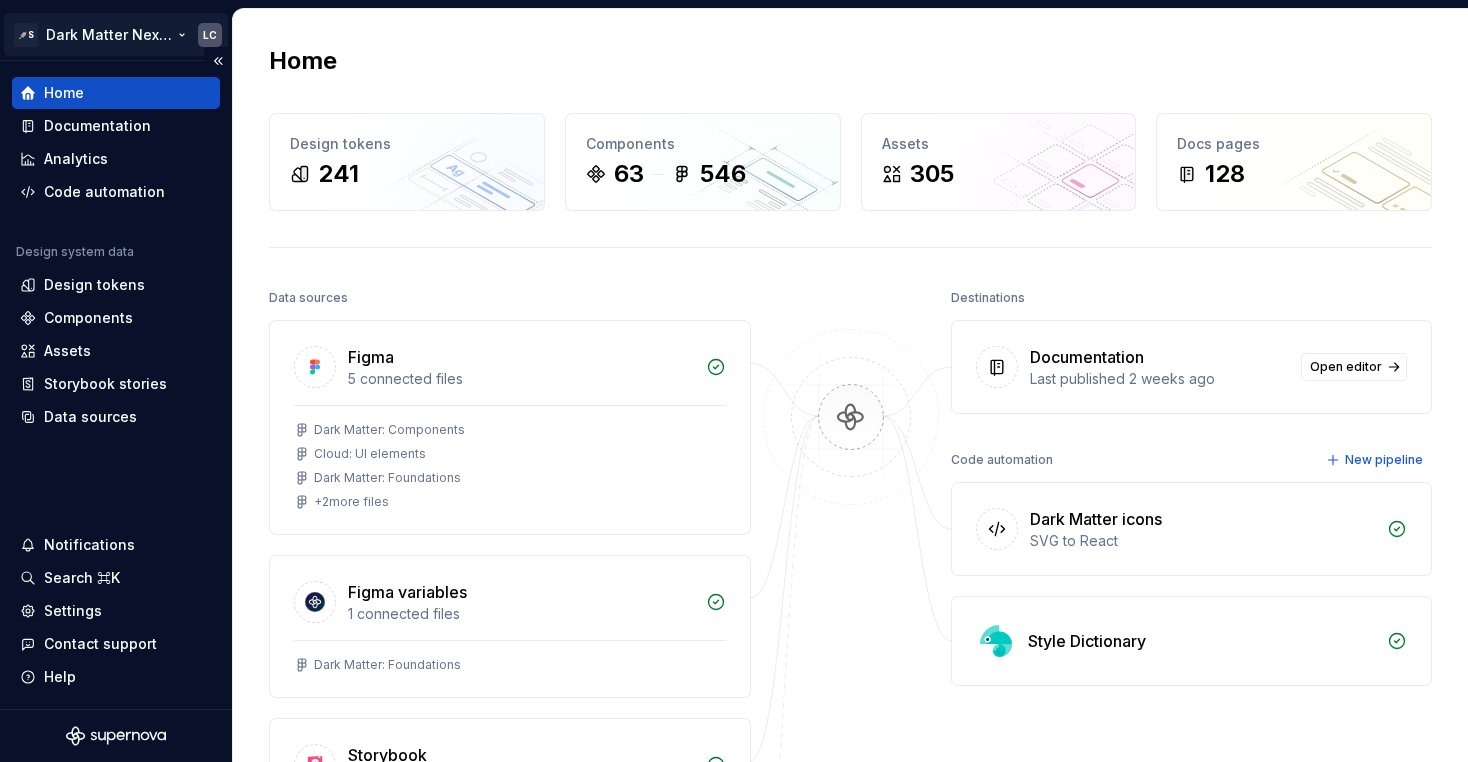 click on "🚀S Dark Matter Next Gen LC Home Documentation Analytics Code automation Design system data Design tokens Components Assets Storybook stories Data sources Notifications Search ⌘K Settings Contact support Help Home Design tokens 241 Components 63 546 Assets 305 Docs pages 128 Data sources Figma 5 connected files Dark Matter: Components Cloud: UI elements Dark Matter: Foundations +  2  more   files Figma variables 1 connected files Dark Matter: Foundations Storybook 1 connection Dark Matter Next Gen Storybook Connect more data sources Bring all your design system data together. Connect new Dismiss Destinations Documentation Last published 2 weeks ago Open editor Code automation New pipeline Dark Matter icons SVG to React Style Dictionary Product documentation Learn how to build, manage and maintain design systems in smarter ways. Developer documentation Start delivering your design choices to your codebases right away. Join our Slack community Connect and learn with other design system practitioners.   *" at bounding box center [734, 381] 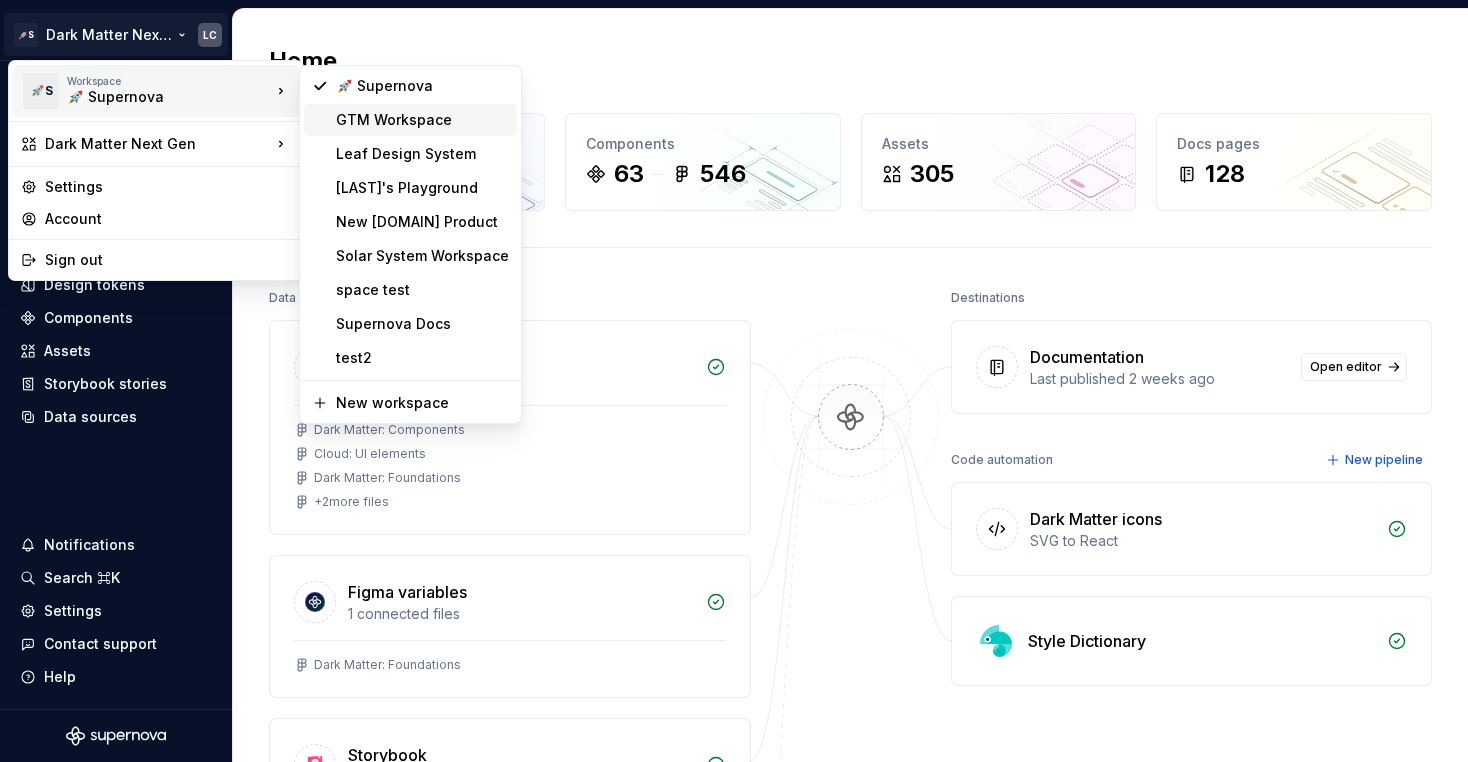 click on "GTM Workspace" at bounding box center [422, 120] 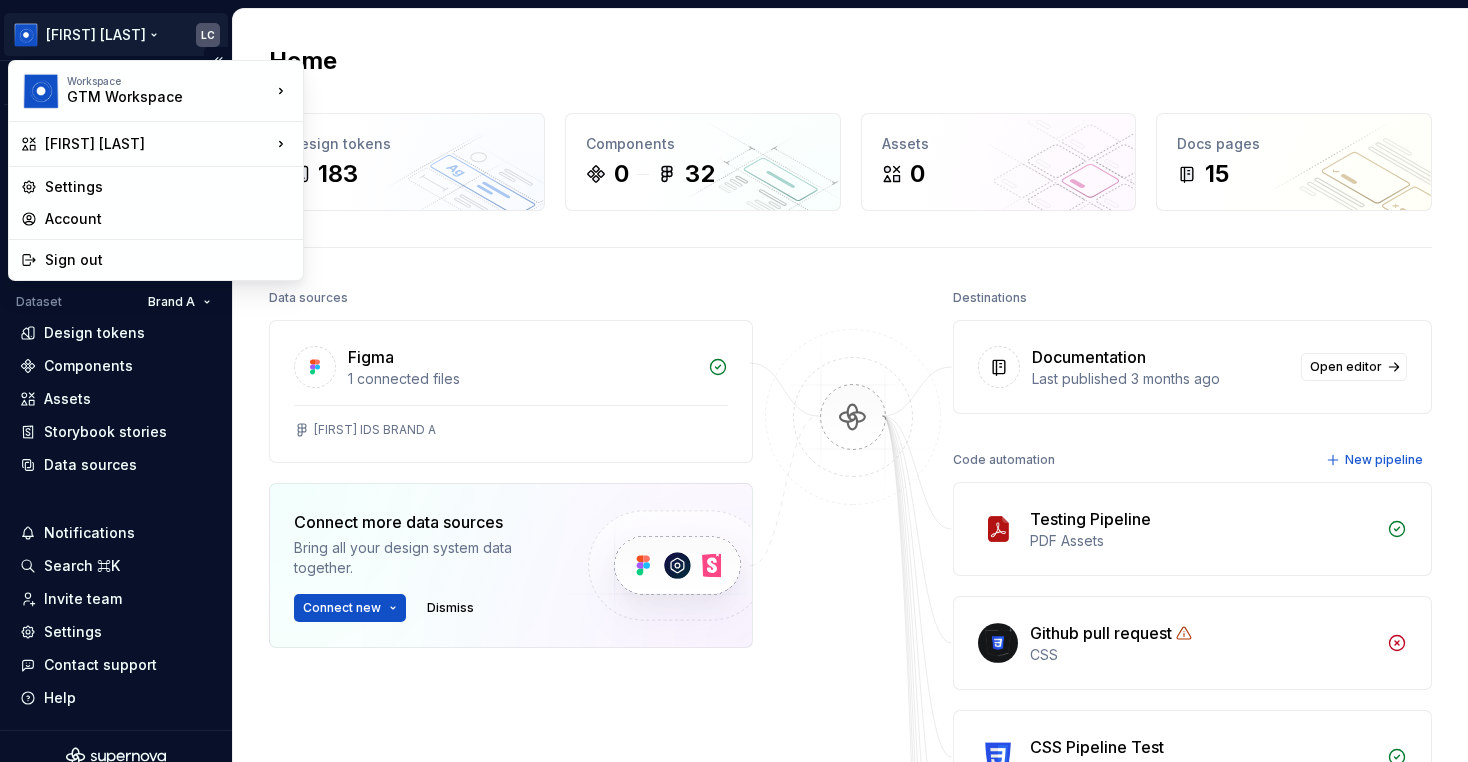 click on "[FIRST] [LAST] LC Version Current draft Home Documentation Analytics Code automation Dataset Brand A Design tokens Components Assets Storybook stories Data sources Notifications Search ⌘K Invite team Settings Contact support Help Home Design tokens 183 Components 0 32 Assets 0 Docs pages 15 Data sources Figma 1 connected files [FIRST] IDS BRAND A Connect more data sources Bring all your design system data together. Connect new Dismiss Destinations Documentation Last published 3 months ago Open editor Code automation New pipeline Testing Pipeline PDF Assets Github pull request CSS CSS Pipeline Test  CSS CSS in JS CSS Pipeline  CSS CSS in JS 2 CSS new Pipeline  CSS CSS Test Pipeline CSS CSS Product documentation Learn how to build, manage and maintain design systems in smarter ways. Developer documentation Start delivering your design choices to your codebases right away. Join our Slack community Connect and learn with other design system practitioners.   * Workspace GTM Workspace [FIRST] [LAST] Settings Account" at bounding box center (734, 381) 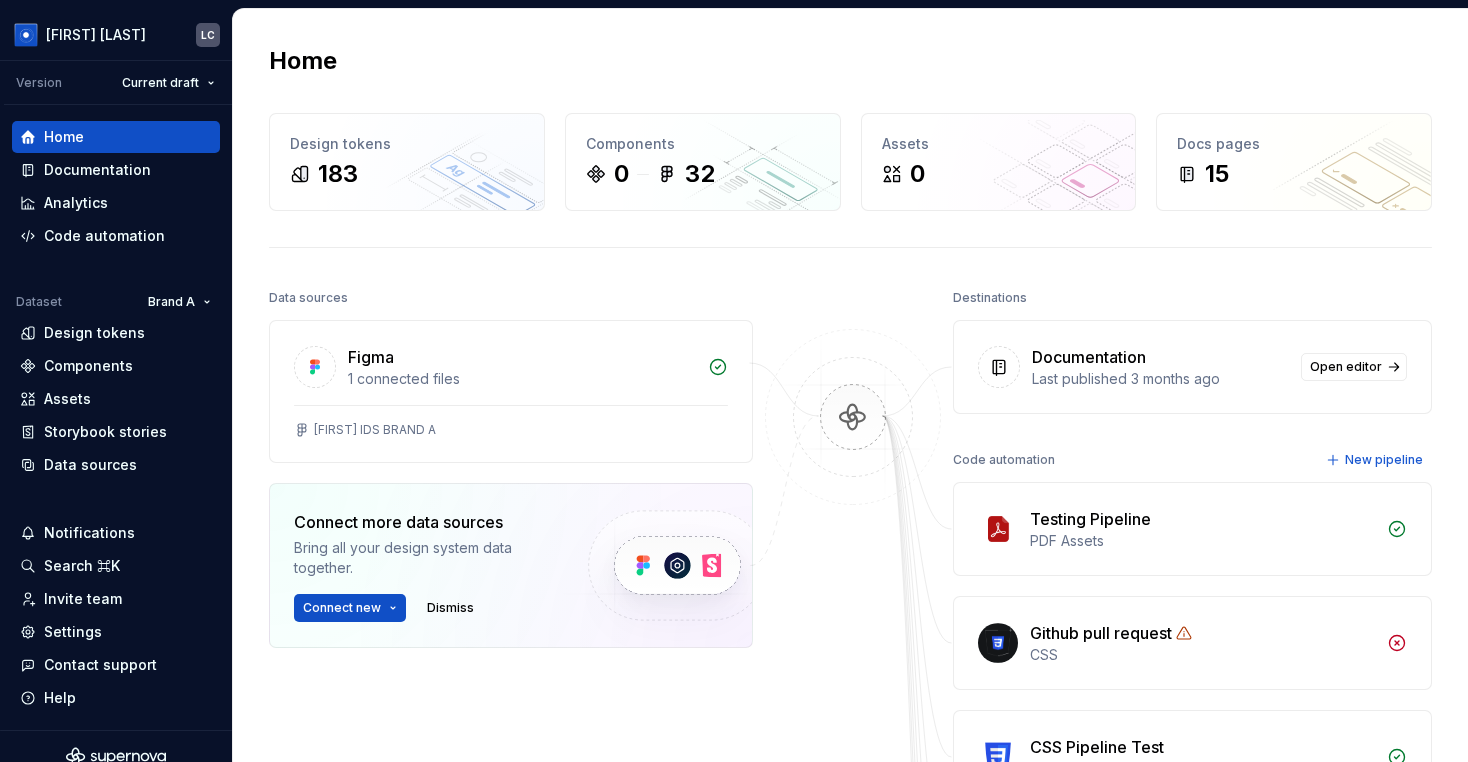 click on "[FIRST] [LAST] LC Version Current draft Home Documentation Analytics Code automation Dataset Brand A Design tokens Components Assets Storybook stories Data sources Notifications Search ⌘K Invite team Settings Contact support Help Home Design tokens 183 Components 0 32 Assets 0 Docs pages 15 Data sources Figma 1 connected files [FIRST] IDS BRAND A Connect more data sources Bring all your design system data together. Connect new Dismiss Destinations Documentation Last published 3 months ago Open editor Code automation New pipeline Testing Pipeline PDF Assets Github pull request CSS CSS Pipeline Test  CSS CSS in JS CSS Pipeline  CSS CSS in JS 2 CSS new Pipeline  CSS CSS Test Pipeline CSS CSS Product documentation Learn how to build, manage and maintain design systems in smarter ways. Developer documentation Start delivering your design choices to your codebases right away. Join our Slack community Connect and learn with other design system practitioners.   *" at bounding box center (734, 381) 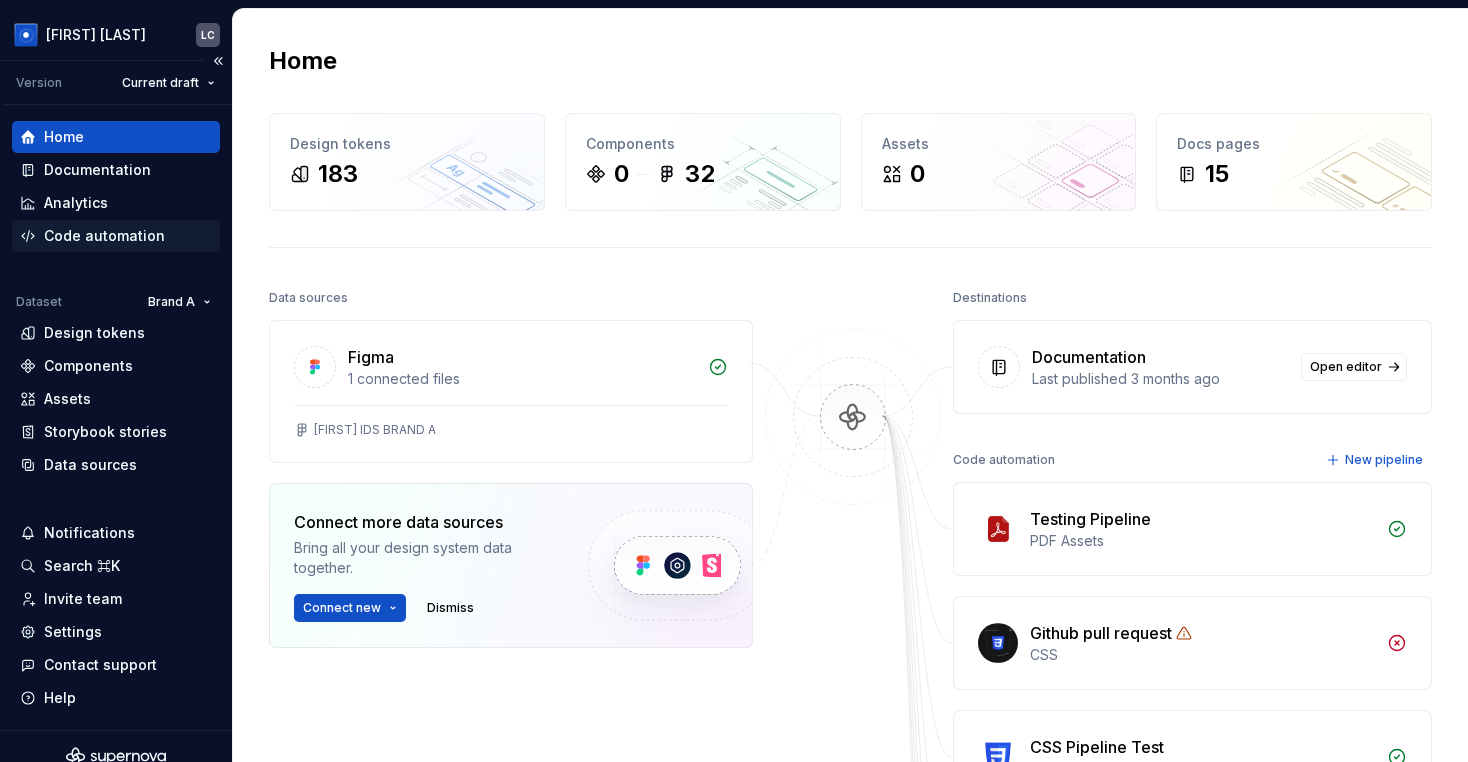 click on "Code automation" at bounding box center (104, 236) 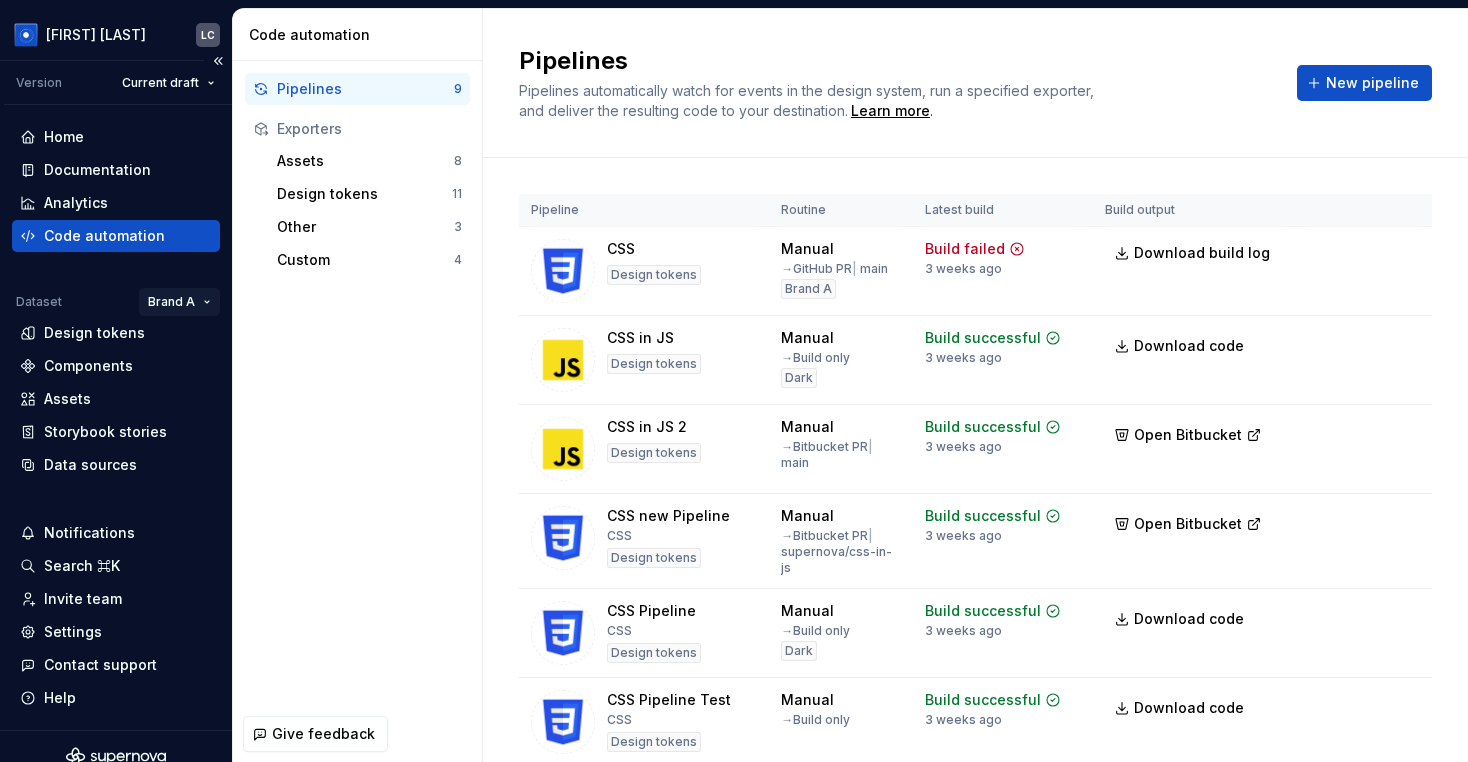 click on "[FIRST] [LAST] LC Version Current draft Home Documentation Analytics Code automation Dataset Brand A Design tokens Components Assets Storybook stories Data sources Notifications Search ⌘K Invite team Settings Contact support Help Code automation Pipelines 9 Exporters Assets 8 Design tokens 11 Other 3 Custom 4 Give feedback Pipelines Pipelines automatically watch for events in the design system, run a specified exporter, and deliver the resulting code to your destination.   Learn more . New pipeline Pipeline Routine Latest build Build output CSS Design tokens Manual →  GitHub PR  |   main Brand A Build failed 3 weeks ago Download build log Run CSS in JS Design tokens Manual →  Build only Dark Build successful 3 weeks ago Download code Run CSS in JS 2 Design tokens Manual →  Bitbucket PR  |   main Build successful 3 weeks ago Open Bitbucket Run CSS new Pipeline  CSS Design tokens Manual →  Bitbucket PR  |   supernova/css-in-js Build successful 3 weeks ago Open Bitbucket Run CSS Pipeline  CSS Manual →" at bounding box center (734, 381) 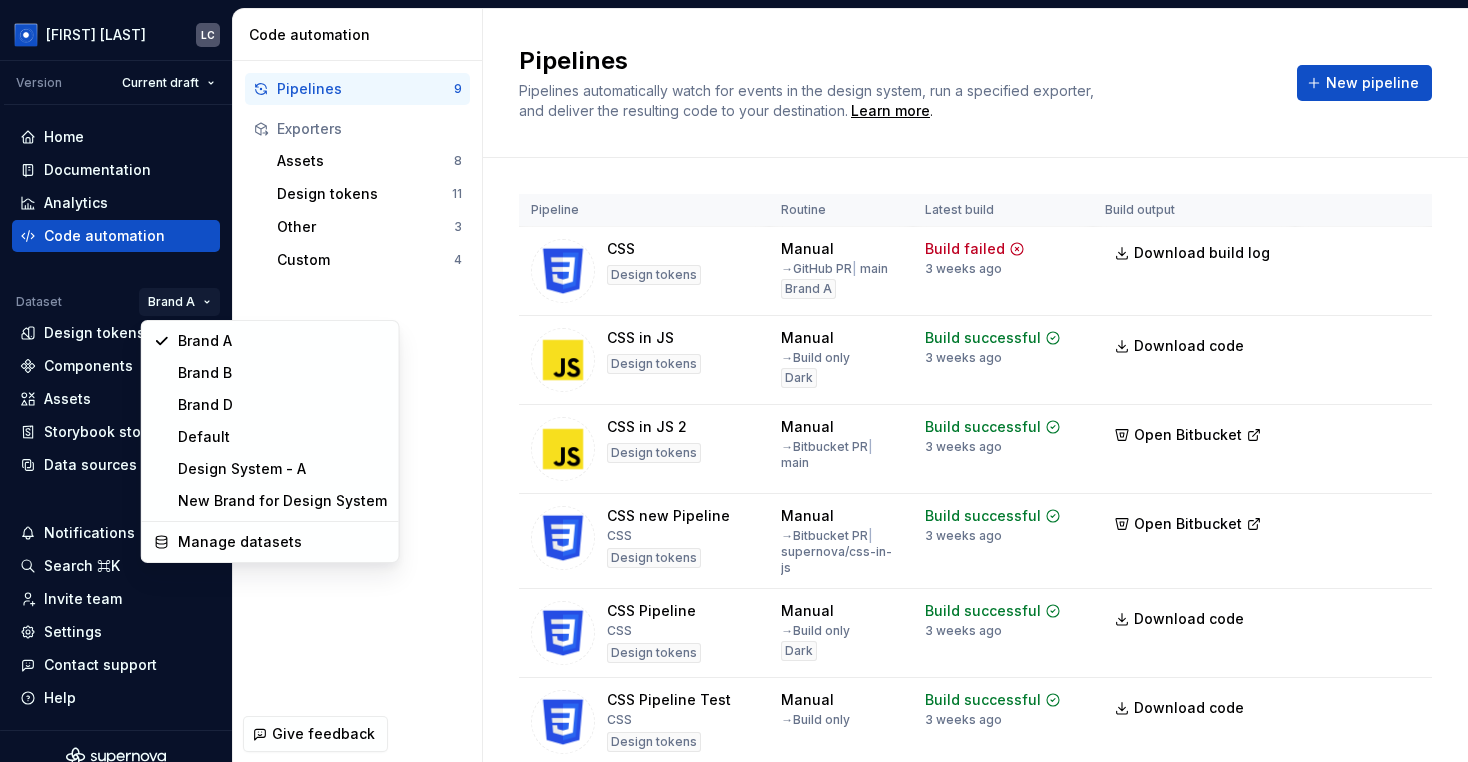 click on "[FIRST] [LAST] LC Version Current draft Home Documentation Analytics Code automation Dataset Brand A Design tokens Components Assets Storybook stories Data sources Notifications Search ⌘K Invite team Settings Contact support Help Code automation Pipelines 9 Exporters Assets 8 Design tokens 11 Other 3 Custom 4 Give feedback Pipelines Pipelines automatically watch for events in the design system, run a specified exporter, and deliver the resulting code to your destination.   Learn more . New pipeline Pipeline Routine Latest build Build output CSS Design tokens Manual →  GitHub PR  |   main Brand A Build failed 3 weeks ago Download build log Run CSS in JS Design tokens Manual →  Build only Dark Build successful 3 weeks ago Download code Run CSS in JS 2 Design tokens Manual →  Bitbucket PR  |   main Build successful 3 weeks ago Open Bitbucket Run CSS new Pipeline  CSS Design tokens Manual →  Bitbucket PR  |   supernova/css-in-js Build successful 3 weeks ago Open Bitbucket Run CSS Pipeline  CSS Manual →" at bounding box center [734, 381] 